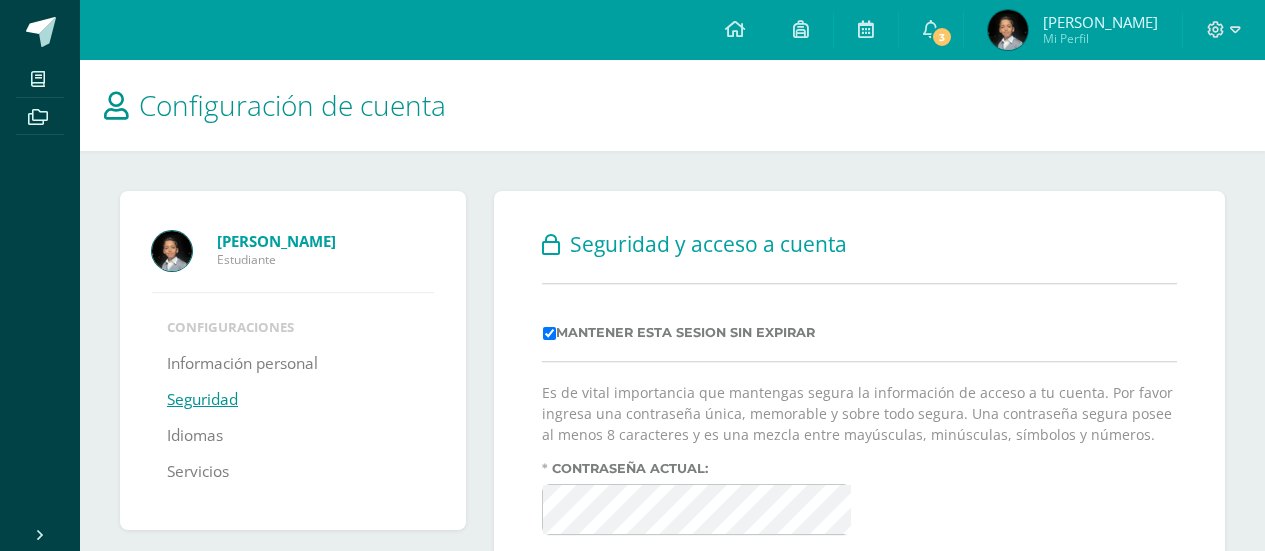 scroll, scrollTop: 0, scrollLeft: 0, axis: both 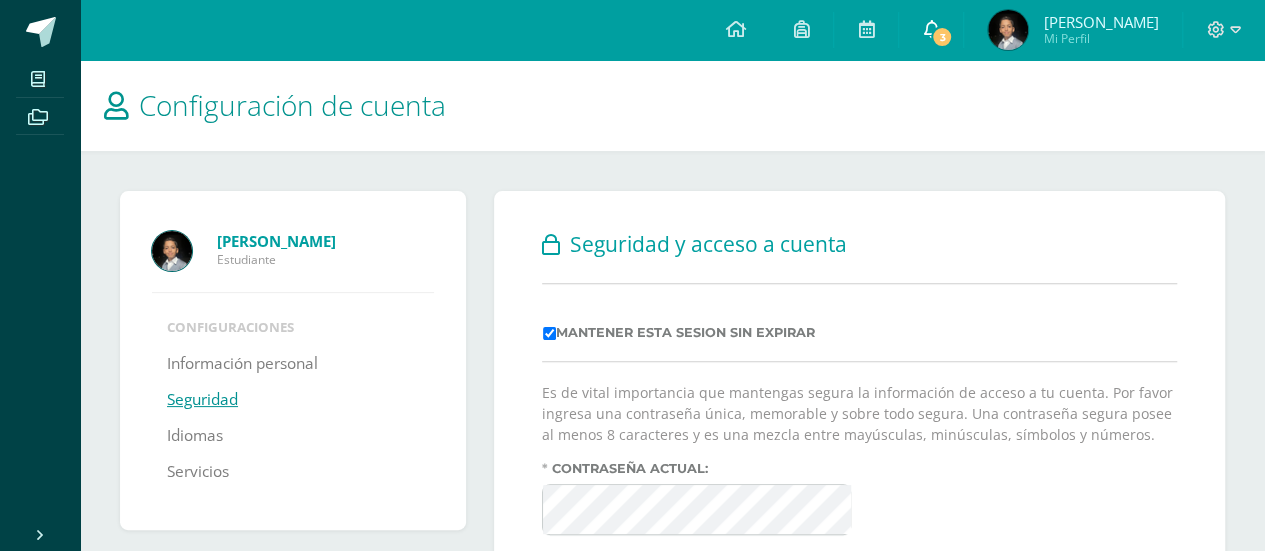 click on "3" at bounding box center [942, 37] 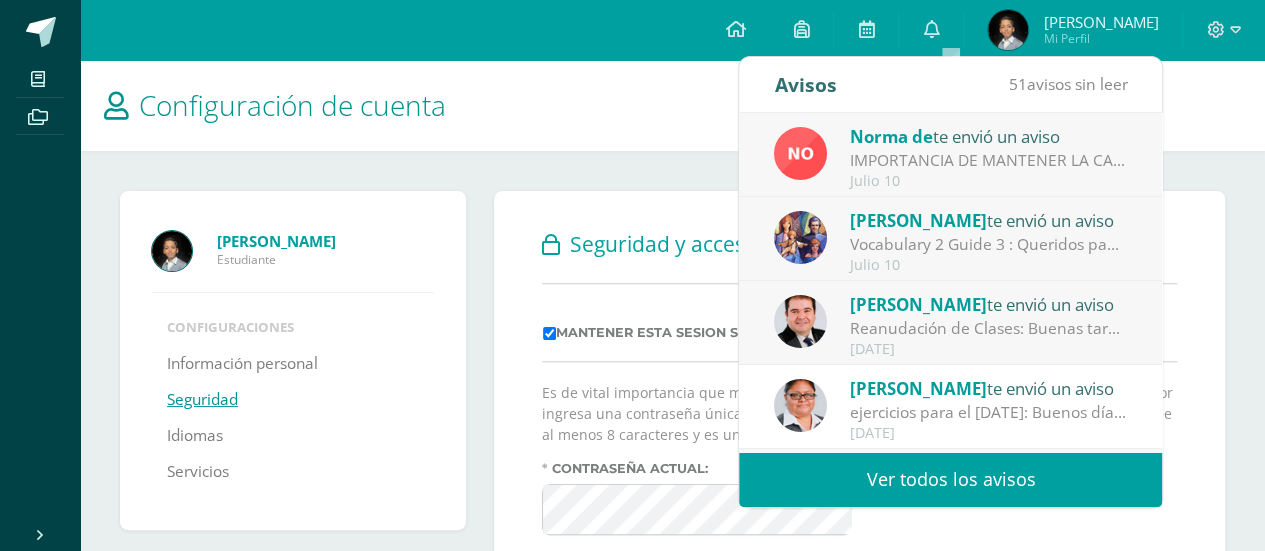 click on "Norma de  te envió un aviso" at bounding box center [989, 136] 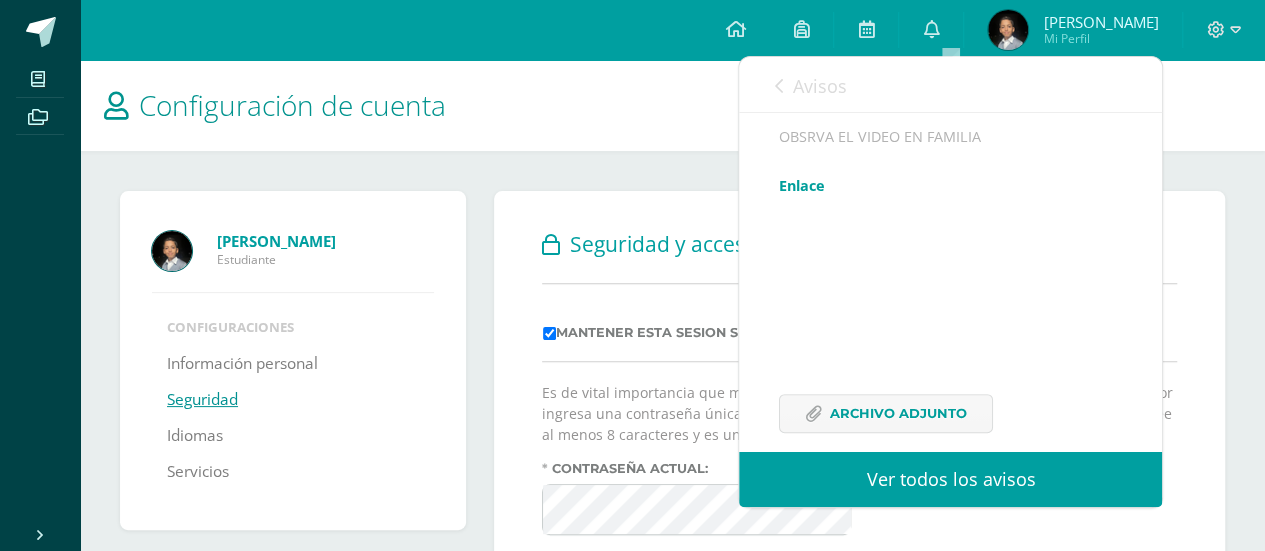 scroll, scrollTop: 387, scrollLeft: 0, axis: vertical 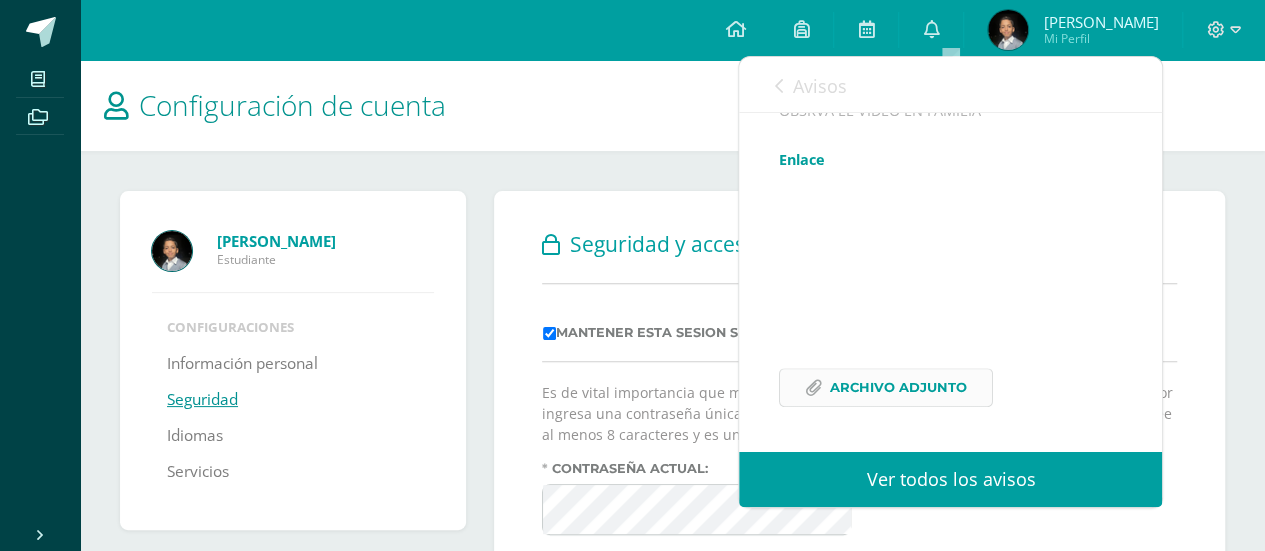 click on "Archivo Adjunto" at bounding box center [898, 387] 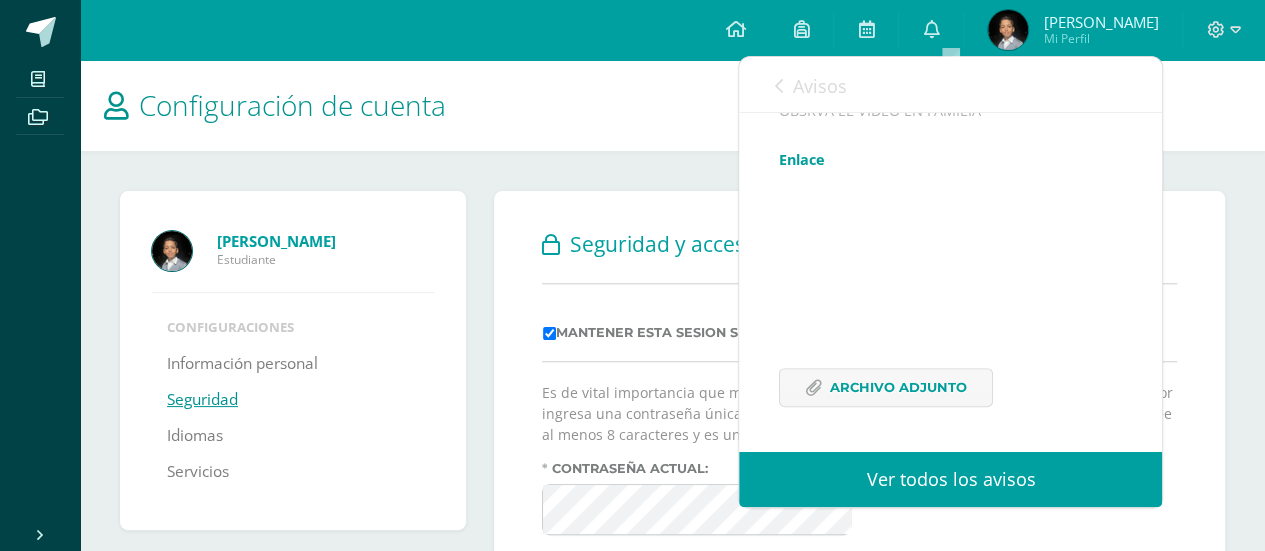 click at bounding box center [778, 86] 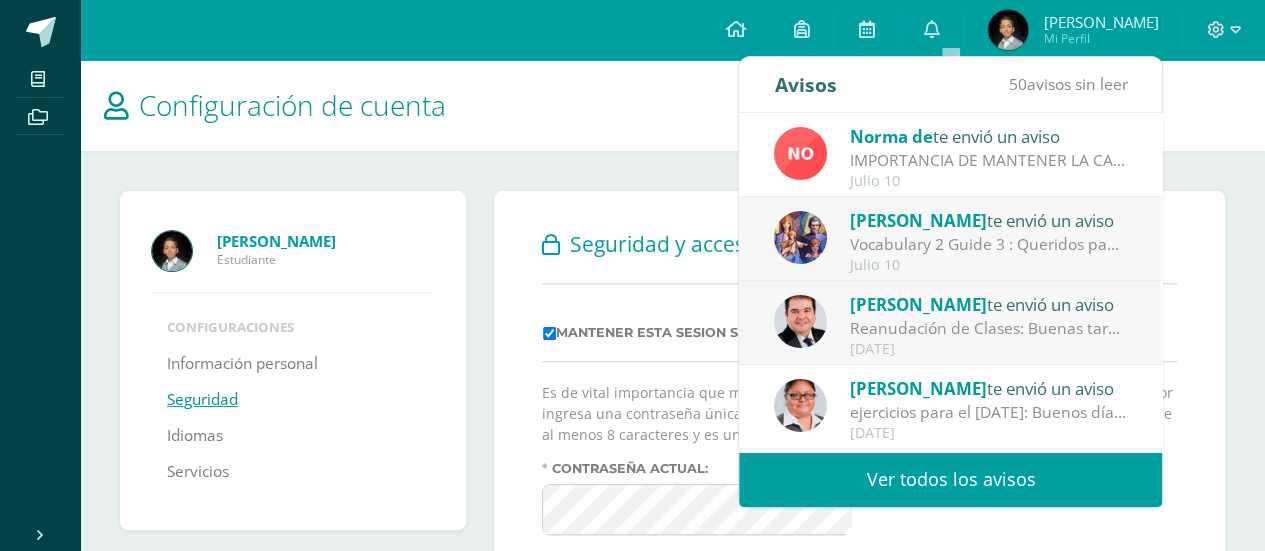 click on "Vocabulary 2 Guide 3 :
Queridos papitos y alumnos:
Deseamos que se encuentren muy bien.  Adjunto encontrarán el listado de palabras para el vocabulario 2 correspondiente a la guía 3 de la tercera unidad.  Recuerden realizar también las asignaciones de la plataforma RLP.
Ambas activdades deben realizarse ´para el [DATE].
Agradecemos de antemano su apoyo.
Saludos cordiales y bendiciones.
[PERSON_NAME] y [PERSON_NAME]" at bounding box center (989, 244) 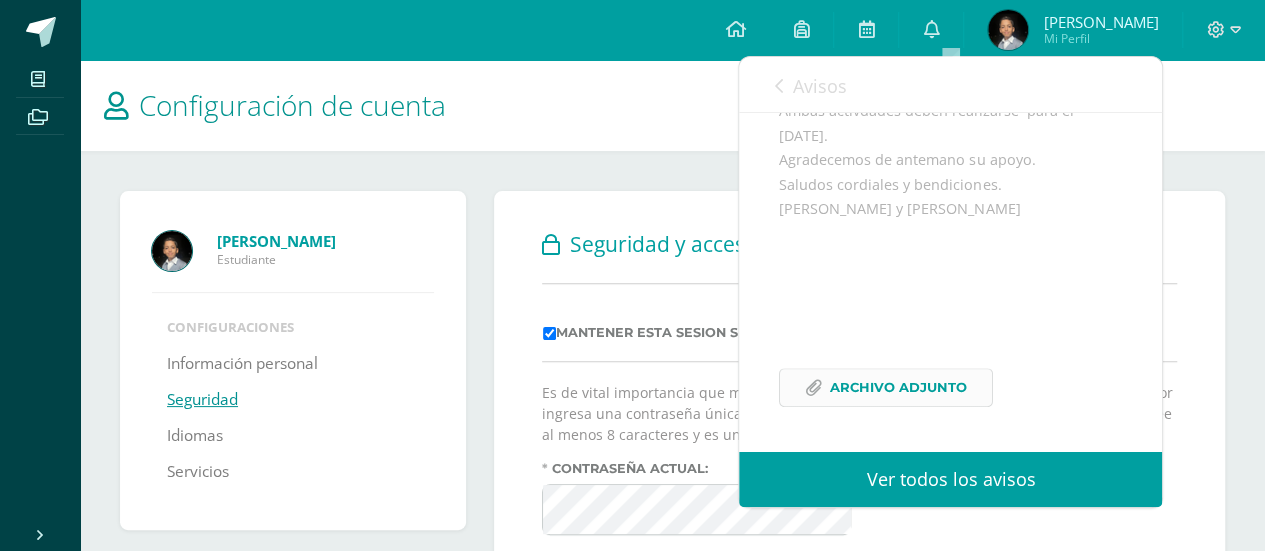 click on "Archivo Adjunto" at bounding box center (898, 387) 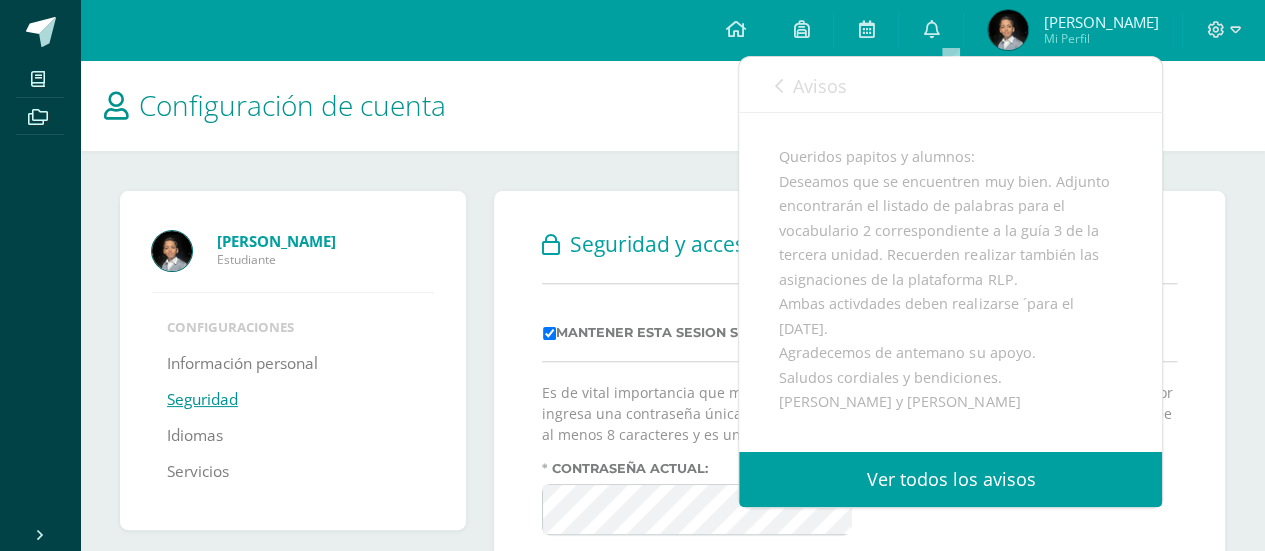 scroll, scrollTop: 87, scrollLeft: 0, axis: vertical 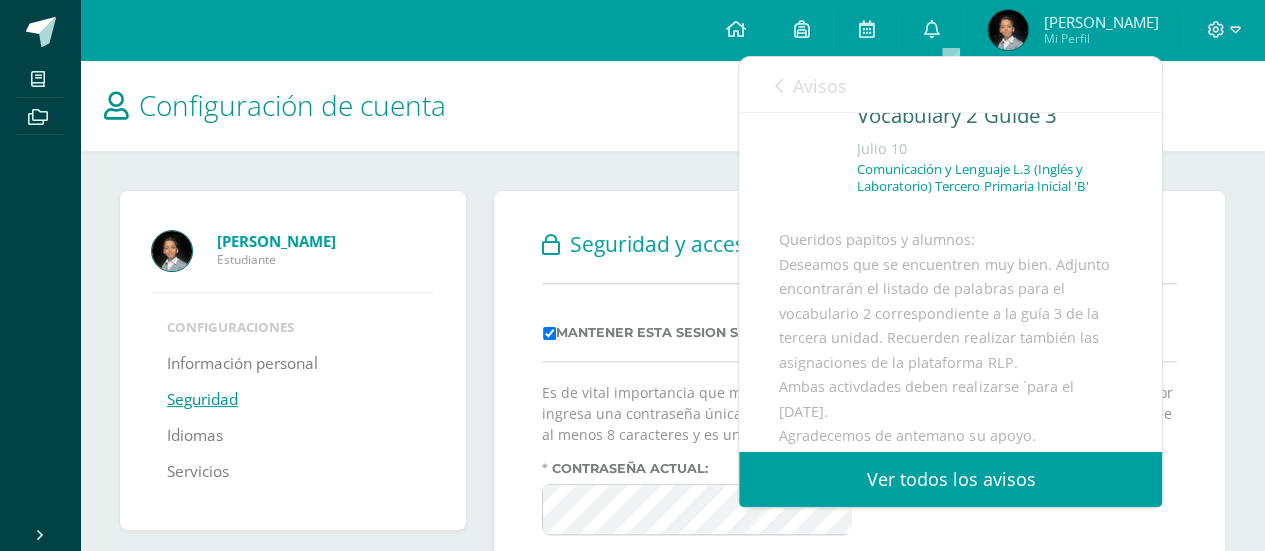 click on "Rodrigo Javier Calderón Lorenzana Estudiante Configuraciones Información personal Seguridad Idiomas Servicios" at bounding box center (293, 360) 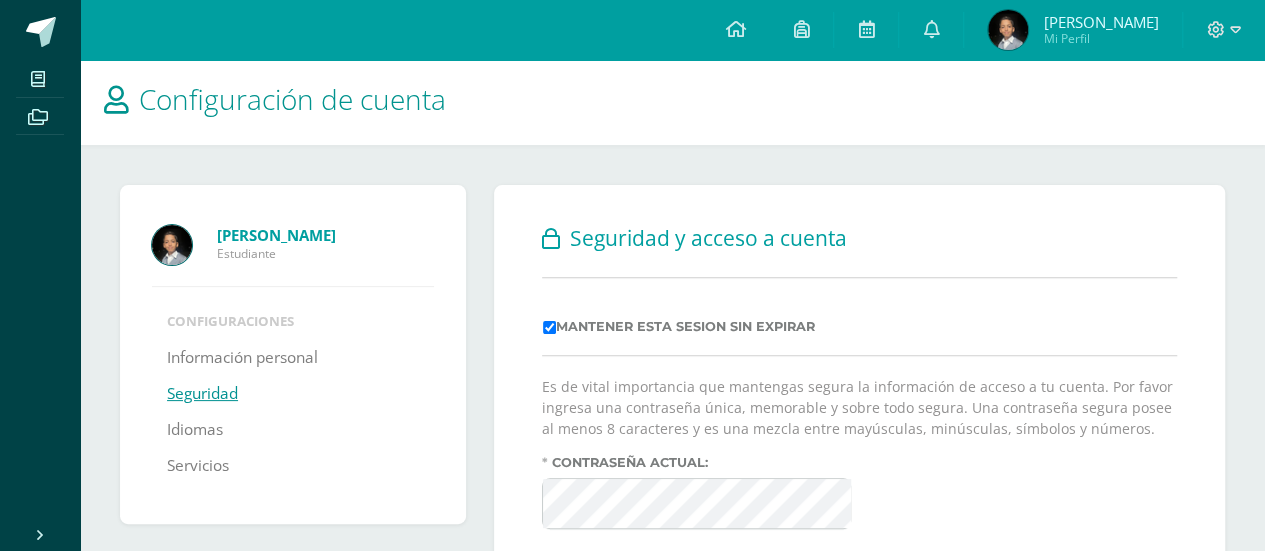 scroll, scrollTop: 0, scrollLeft: 0, axis: both 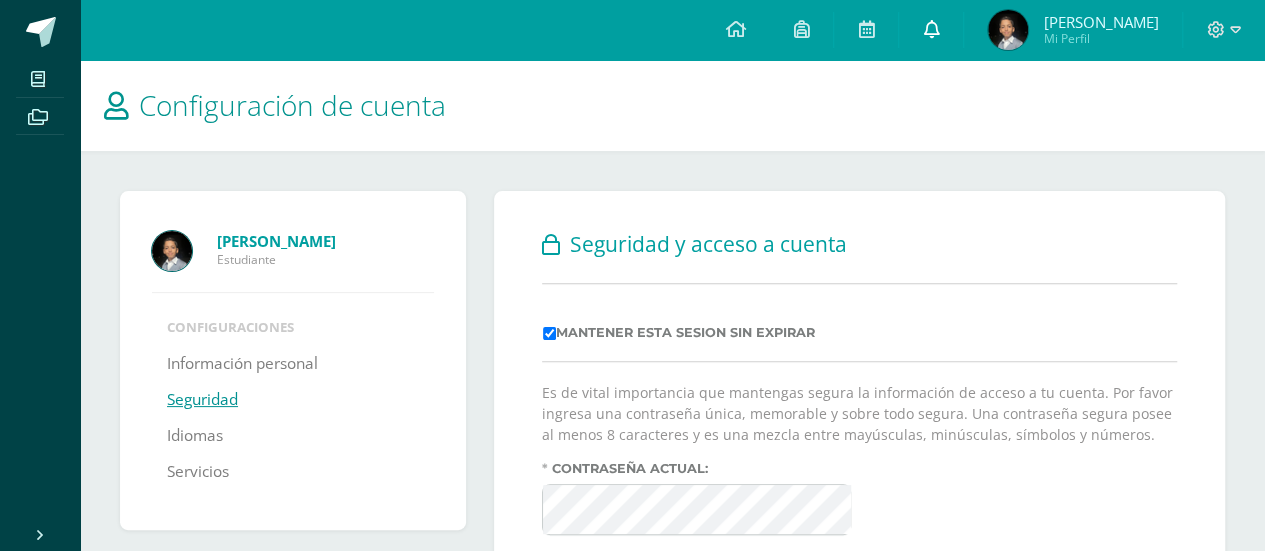 click on "0" at bounding box center (931, 30) 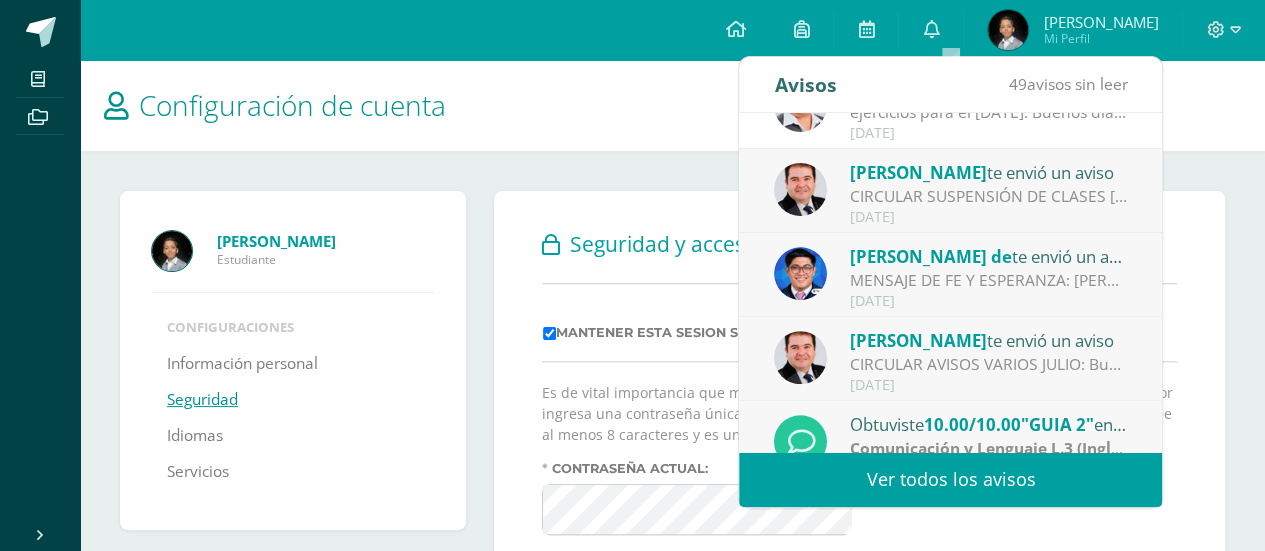 scroll, scrollTop: 332, scrollLeft: 0, axis: vertical 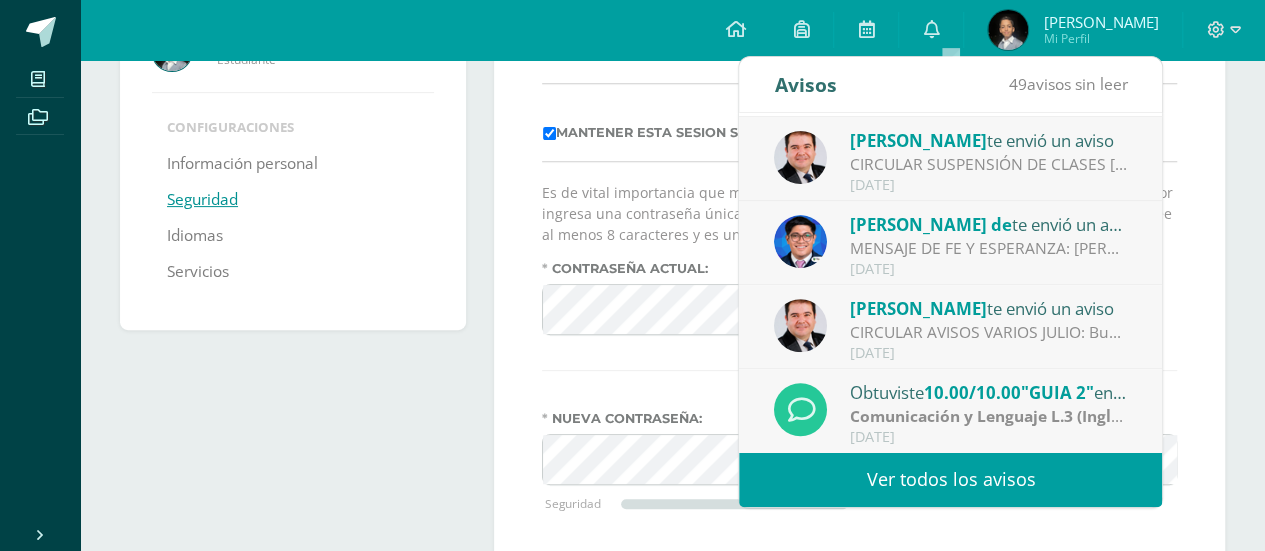 click on "Seguridad y acceso a cuenta
Mantener esta sesion sin expirar
Es de vital importancia que mantengas segura la información de acceso a tu cuenta. Por favor ingresa una contraseña única, memorable y sobre todo segura. Una contraseña segura posee al menos 8 caracteres y es una mezcla entre mayúsculas, minúsculas, símbolos y números. Contraseña actual:  Nueva contraseña:  Seguridad Confirmar contraseña:
Cambiar" at bounding box center (859, 316) 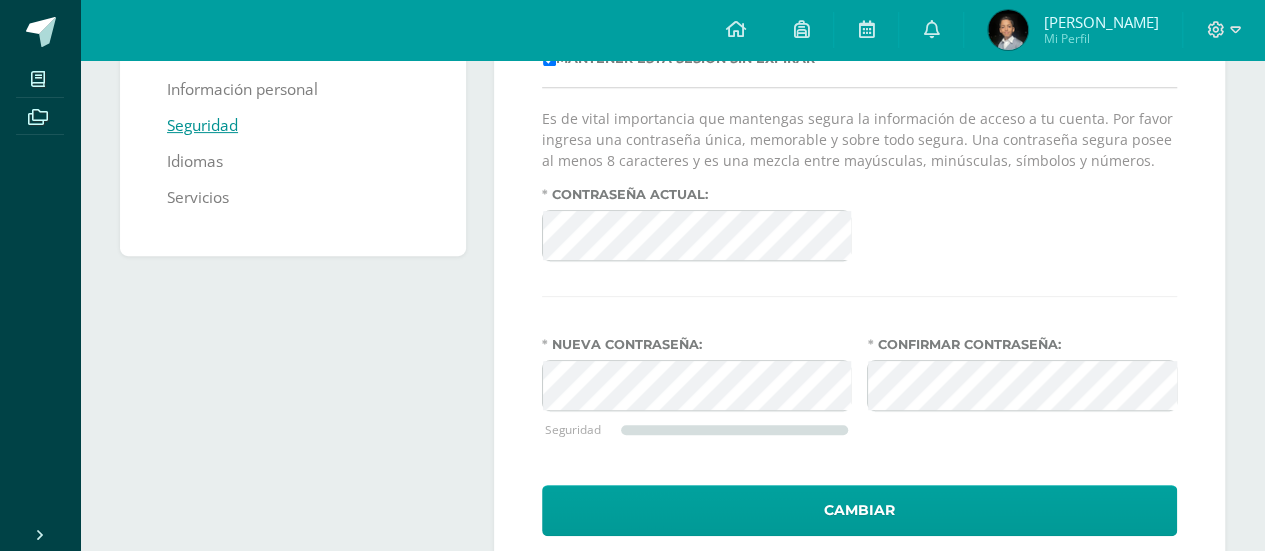 scroll, scrollTop: 300, scrollLeft: 0, axis: vertical 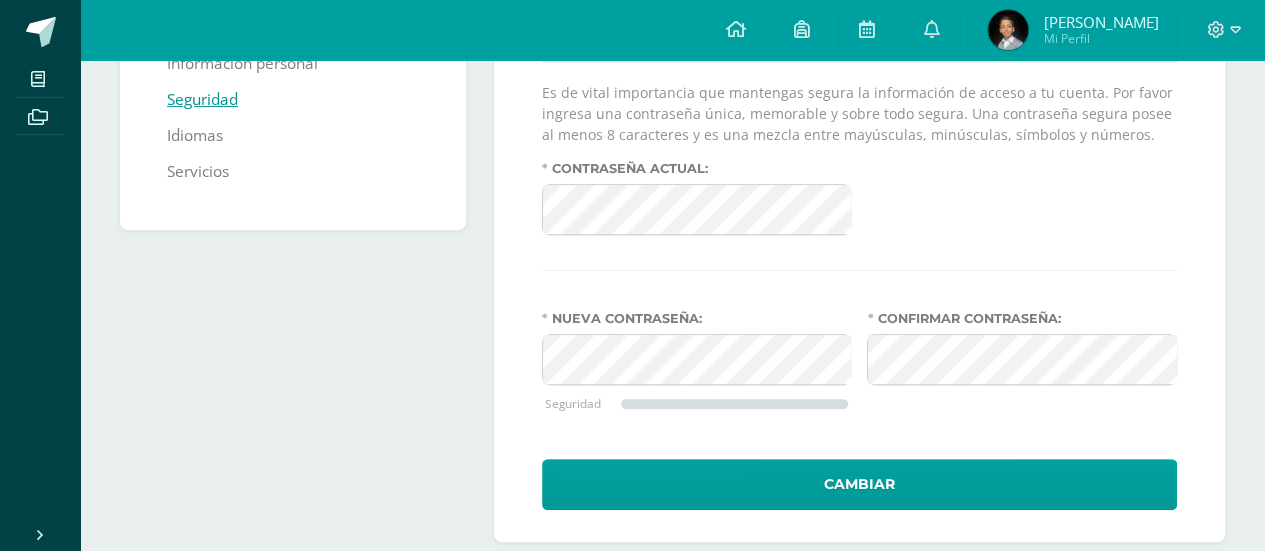 click on "Rodrigo Javier" at bounding box center (1100, 22) 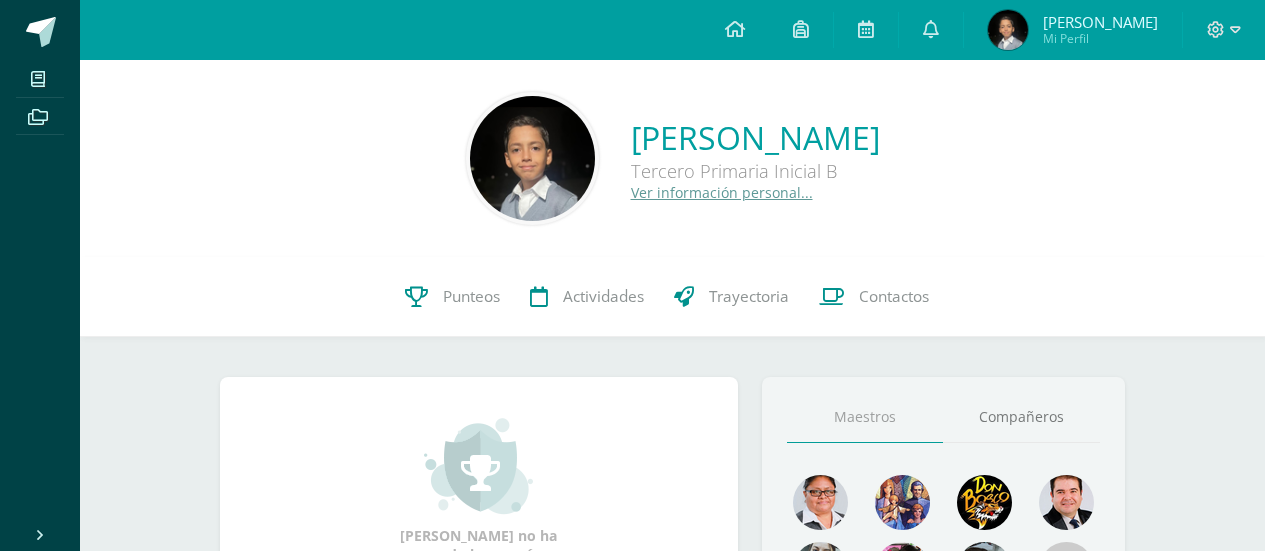 scroll, scrollTop: 0, scrollLeft: 0, axis: both 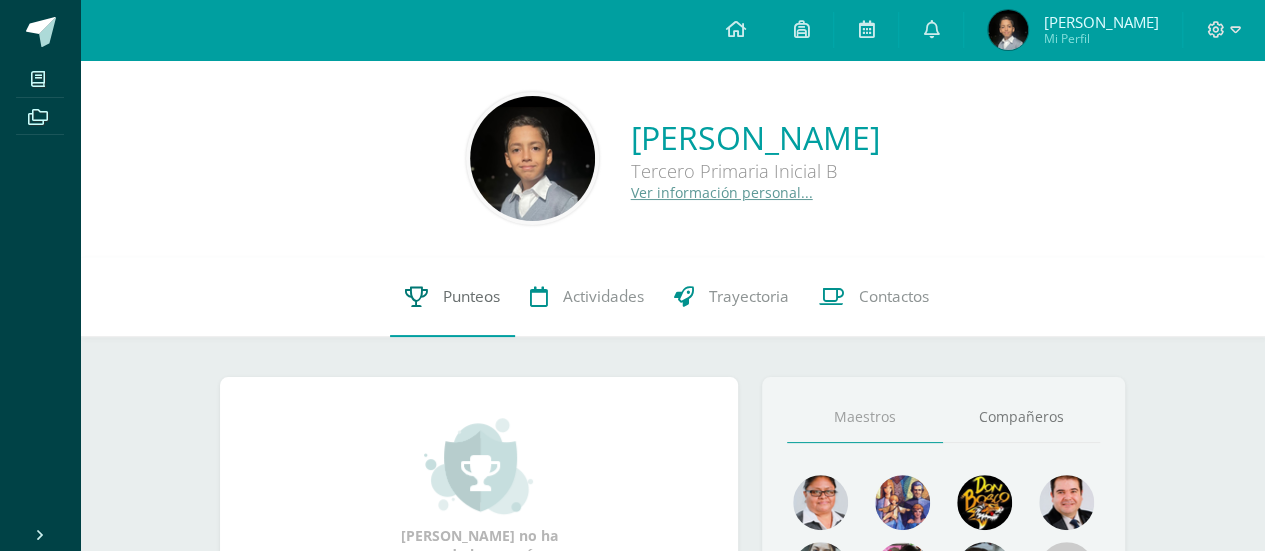 click on "Punteos" at bounding box center [452, 297] 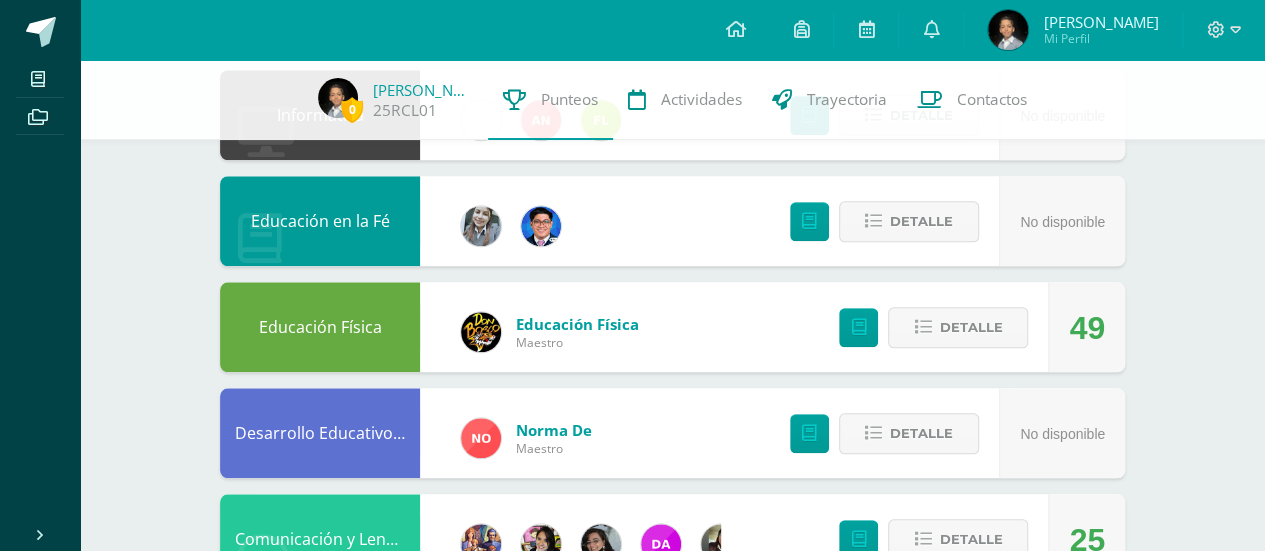 scroll, scrollTop: 900, scrollLeft: 0, axis: vertical 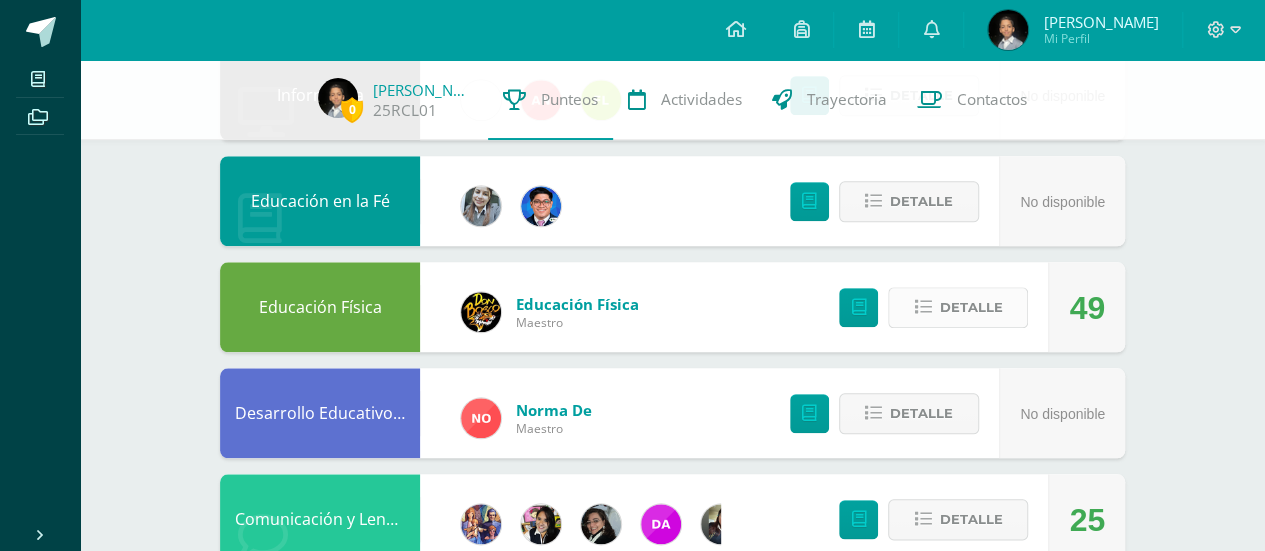 click on "Detalle" at bounding box center (970, 307) 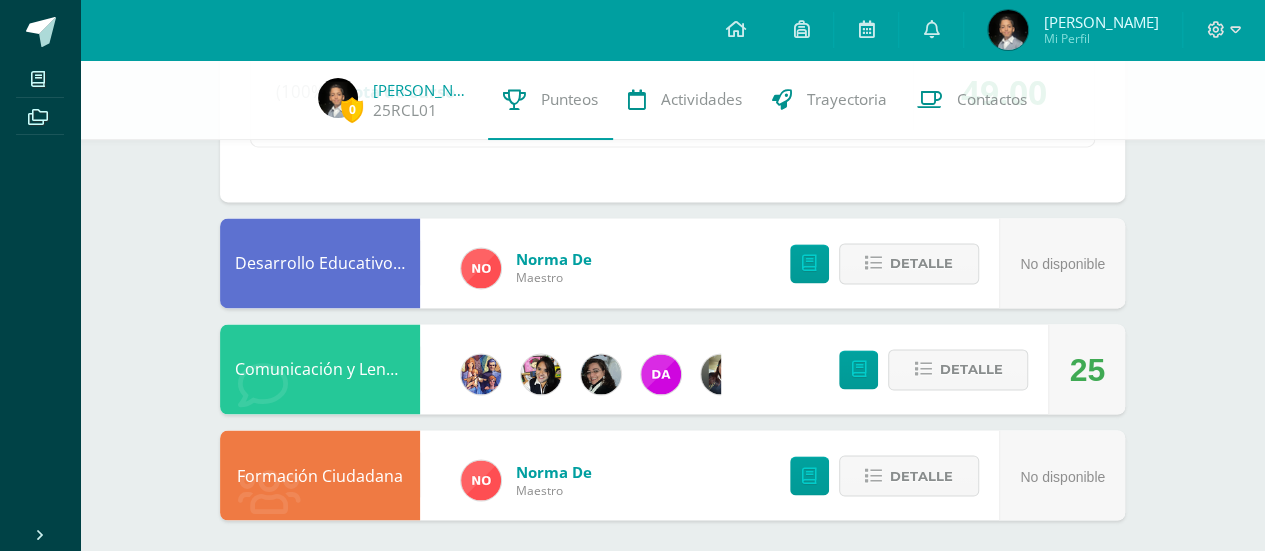scroll, scrollTop: 1441, scrollLeft: 0, axis: vertical 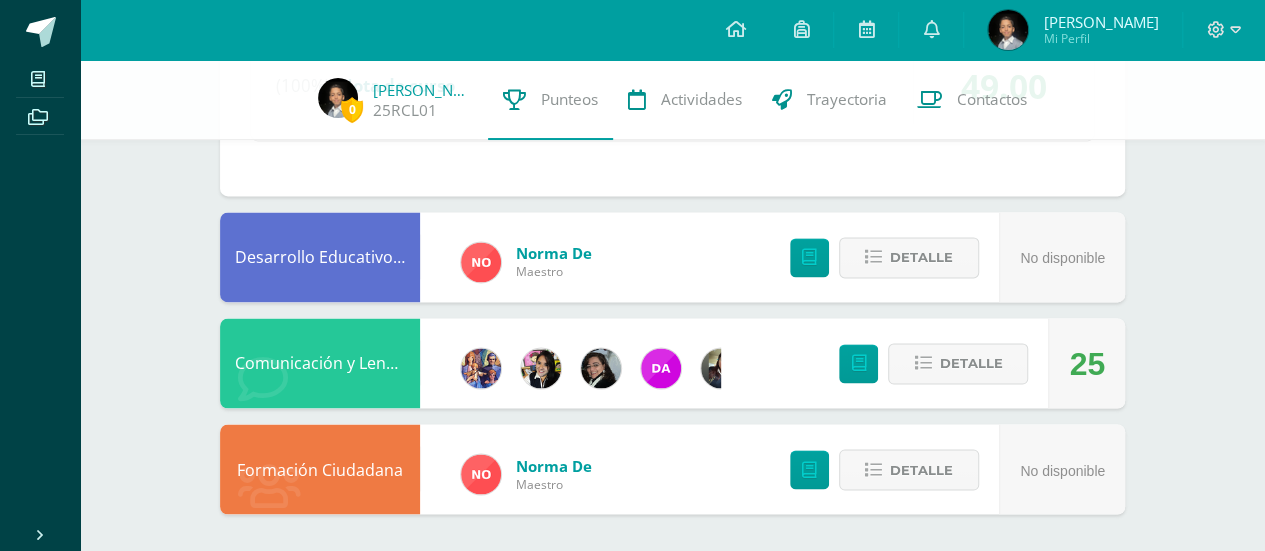 click on "25" at bounding box center [1086, 363] 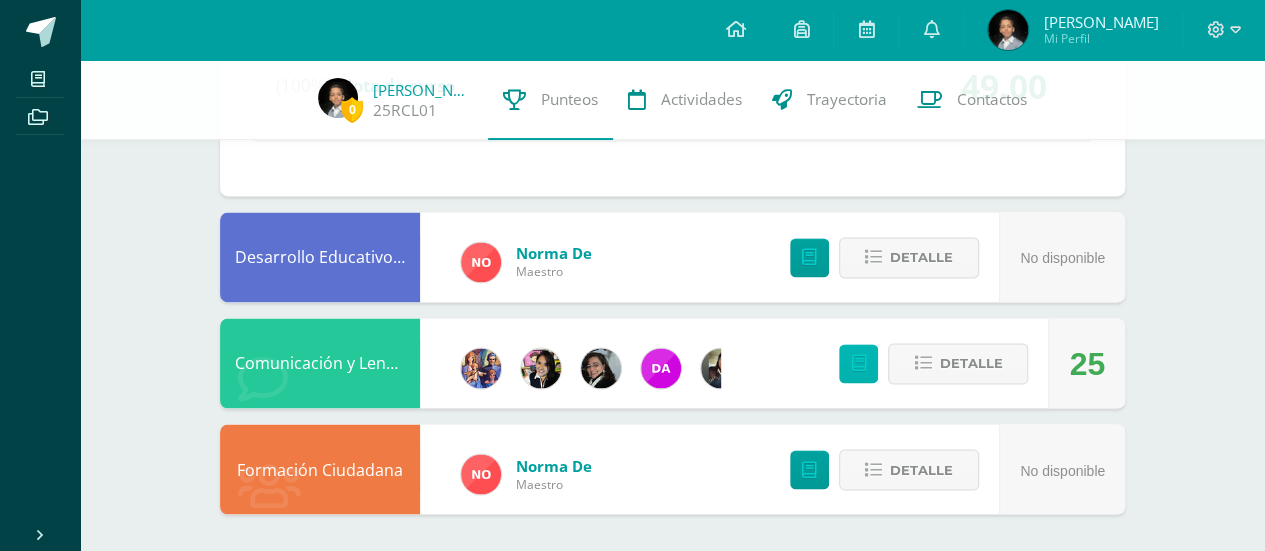click at bounding box center (858, 363) 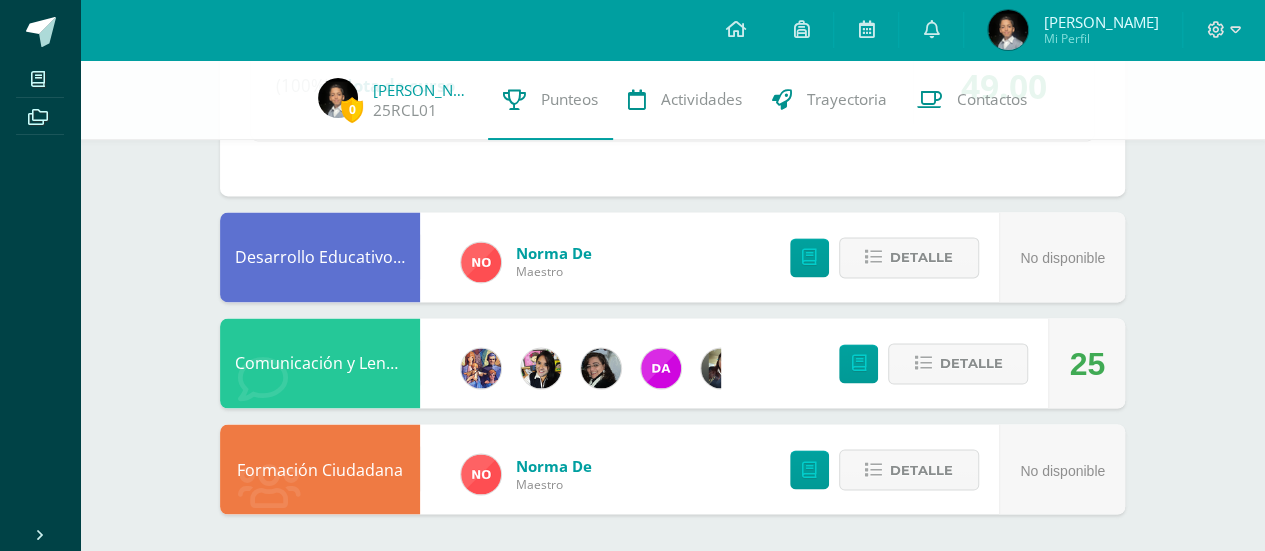 click on "25" at bounding box center (1087, 364) 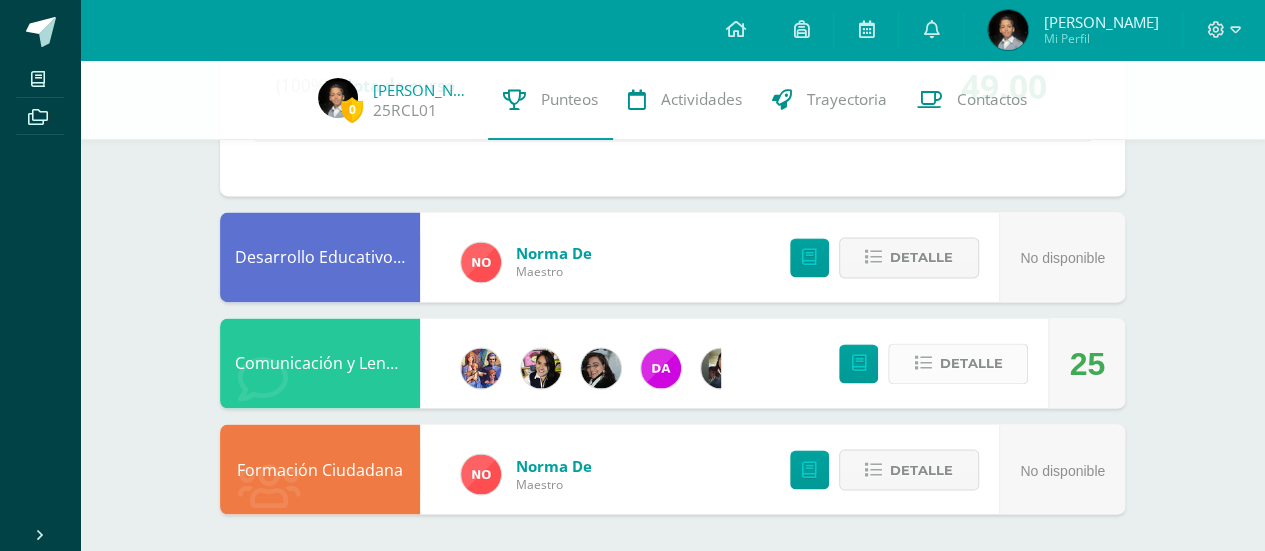 click on "Detalle" at bounding box center [970, 363] 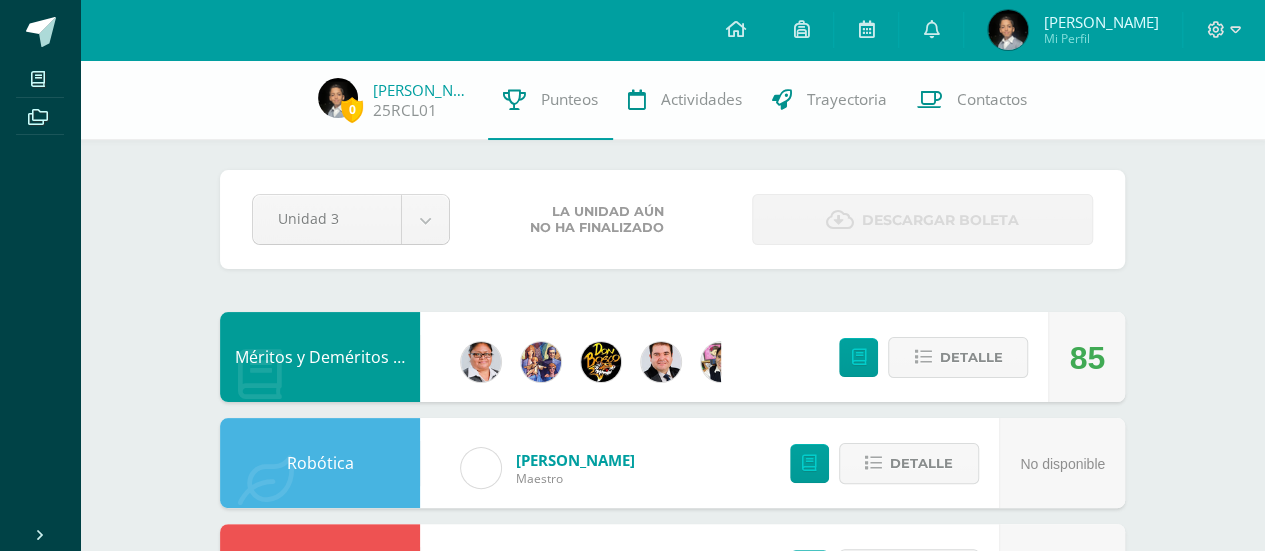 scroll, scrollTop: 0, scrollLeft: 0, axis: both 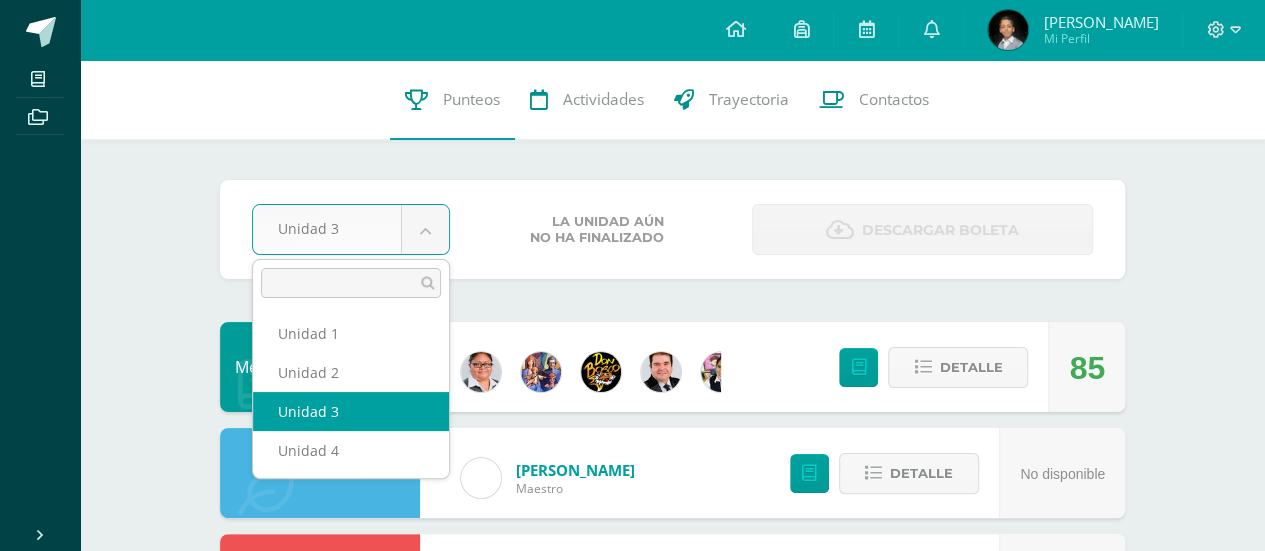 click on "Mis cursos Archivos Cerrar panel
Comunicación y Lenguaje L.1
Tercero
Primaria Inicial
"B"
Comunicación y Lenguaje L.3 (Inglés y Laboratorio)
Tercero
Primaria Inicial
"B"
Desarrollo Educativo y Proyecto de Vida
Tercero
Primaria Inicial
"B"
Educación en la Fé
Tercero
Primaria Inicial
"B"
Educación Física
Expresión Artística
Ver Todos los Cursos Mi Perfil Avisos 0" at bounding box center (632, 1194) 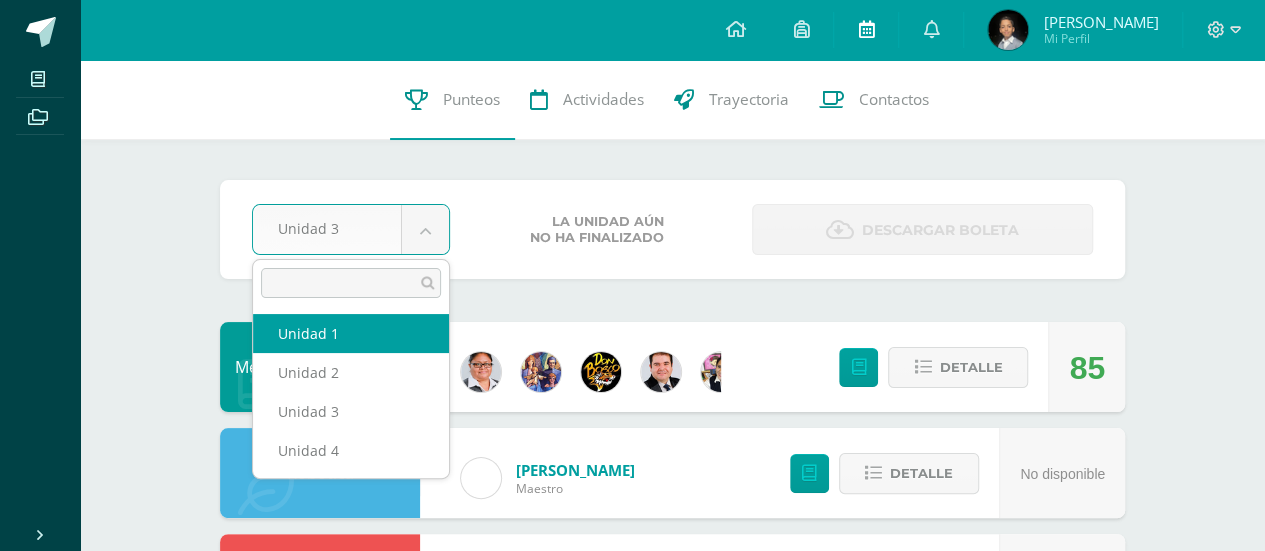 click on "Mis cursos Archivos Cerrar panel
Comunicación y Lenguaje L.1
Tercero
Primaria Inicial
"B"
Comunicación y Lenguaje L.3 (Inglés y Laboratorio)
Tercero
Primaria Inicial
"B"
Desarrollo Educativo y Proyecto de Vida
Tercero
Primaria Inicial
"B"
Educación en la Fé
Tercero
Primaria Inicial
"B"
Educación Física
Expresión Artística
Ver Todos los Cursos Mi Perfil Avisos 0" at bounding box center (632, 1194) 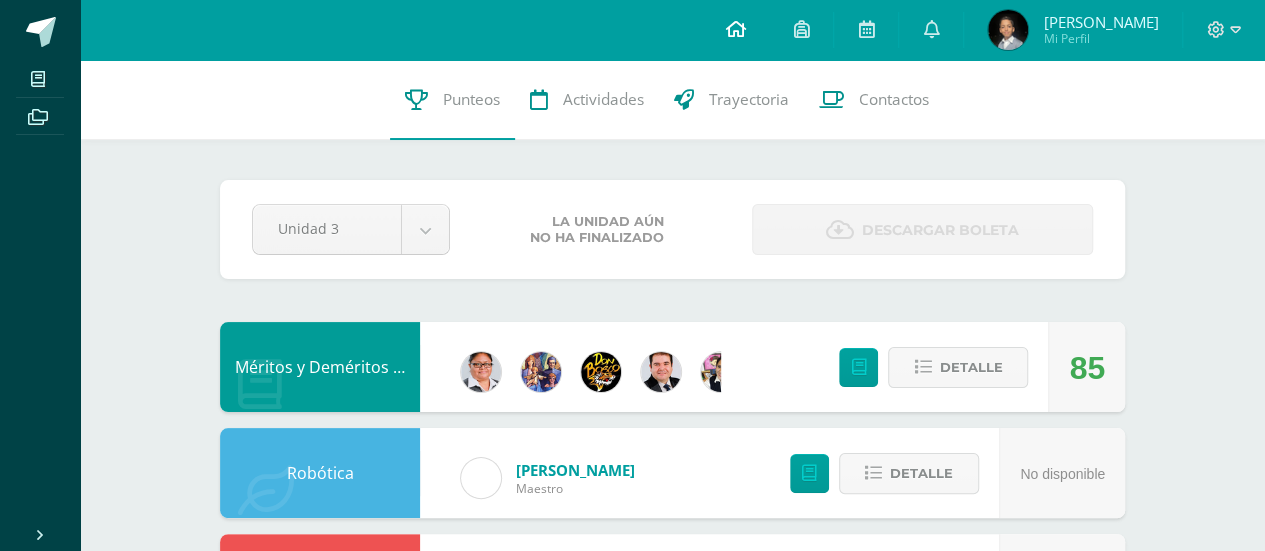 click at bounding box center (735, 29) 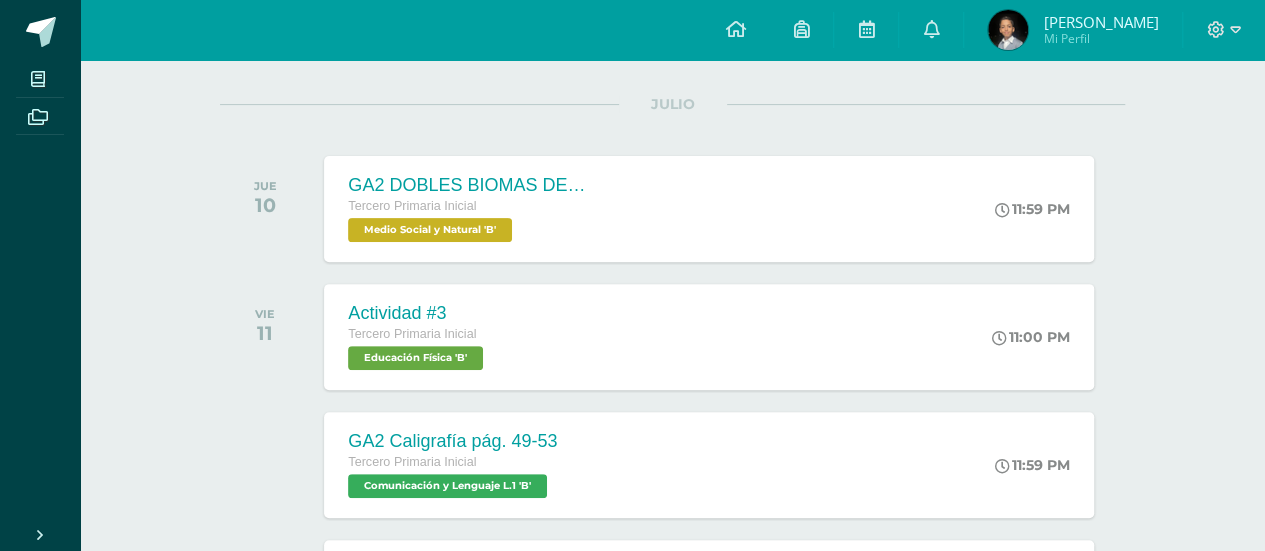 scroll, scrollTop: 300, scrollLeft: 0, axis: vertical 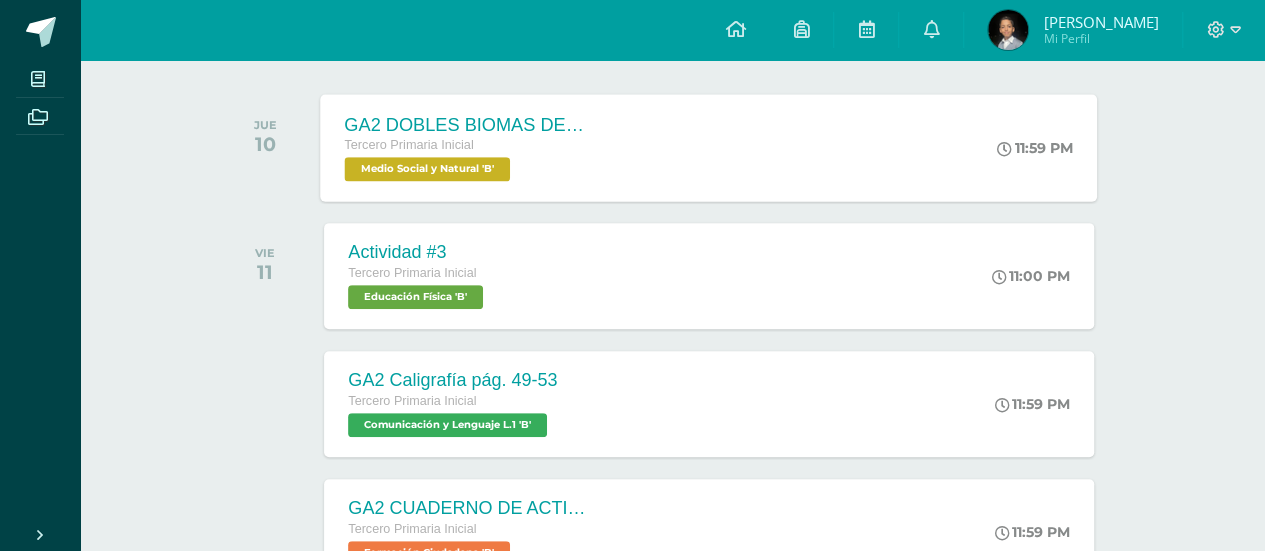 click on "GA2 DOBLES BIOMAS DE [GEOGRAPHIC_DATA]" at bounding box center (466, 124) 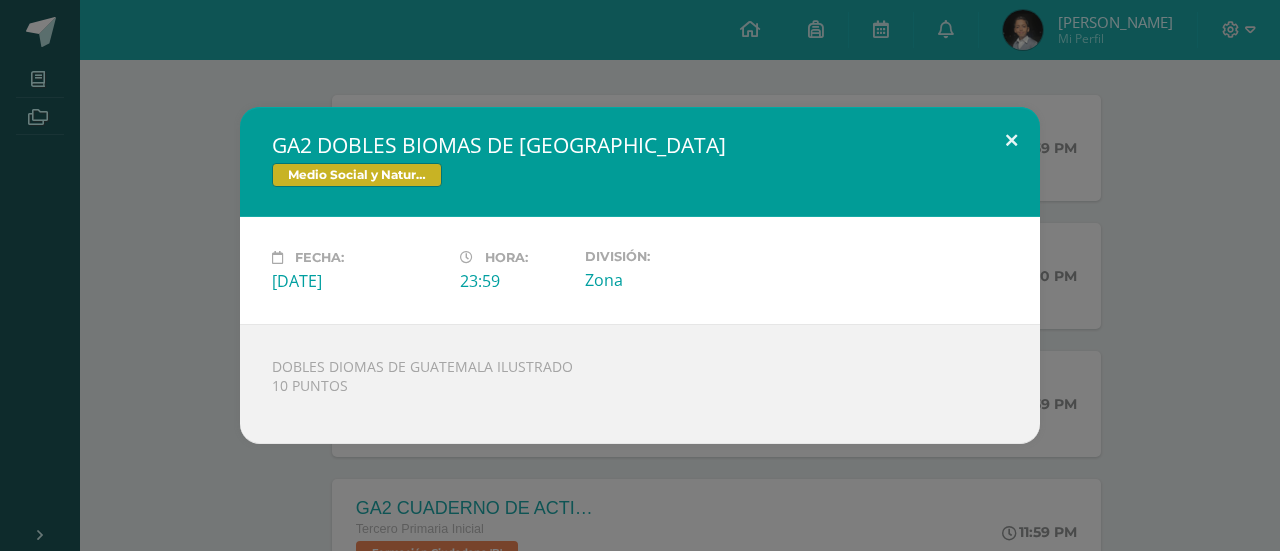 click at bounding box center [1011, 141] 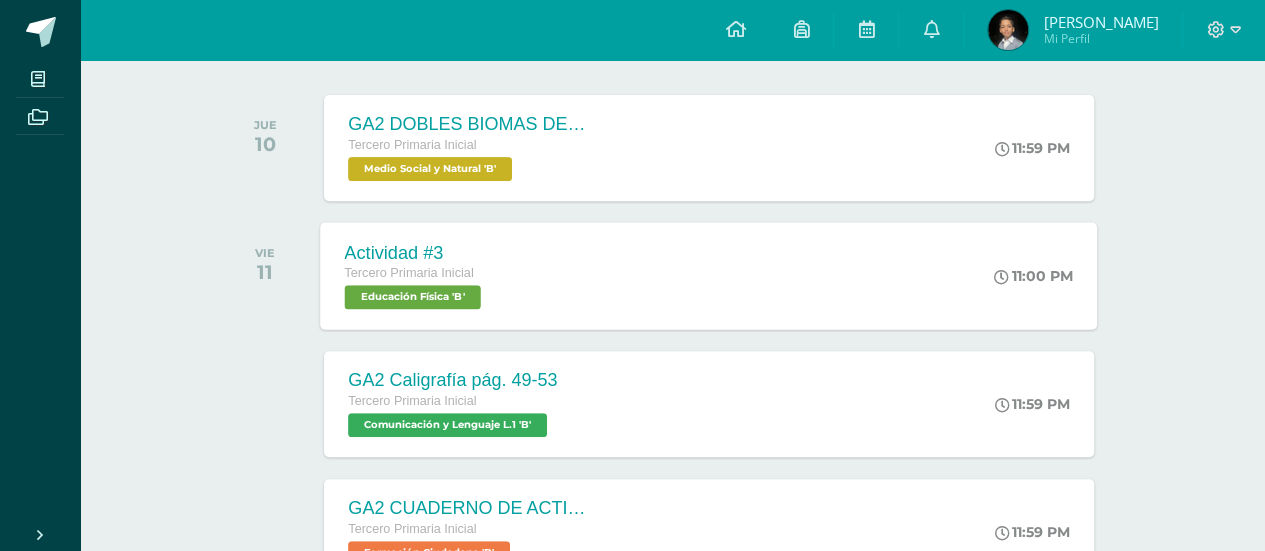 click on "Actividad #3
Tercero Primaria Inicial
Educación Física 'B'
11:00 PM
Actividad #3
Educación Física
Cargando contenido" at bounding box center (709, 275) 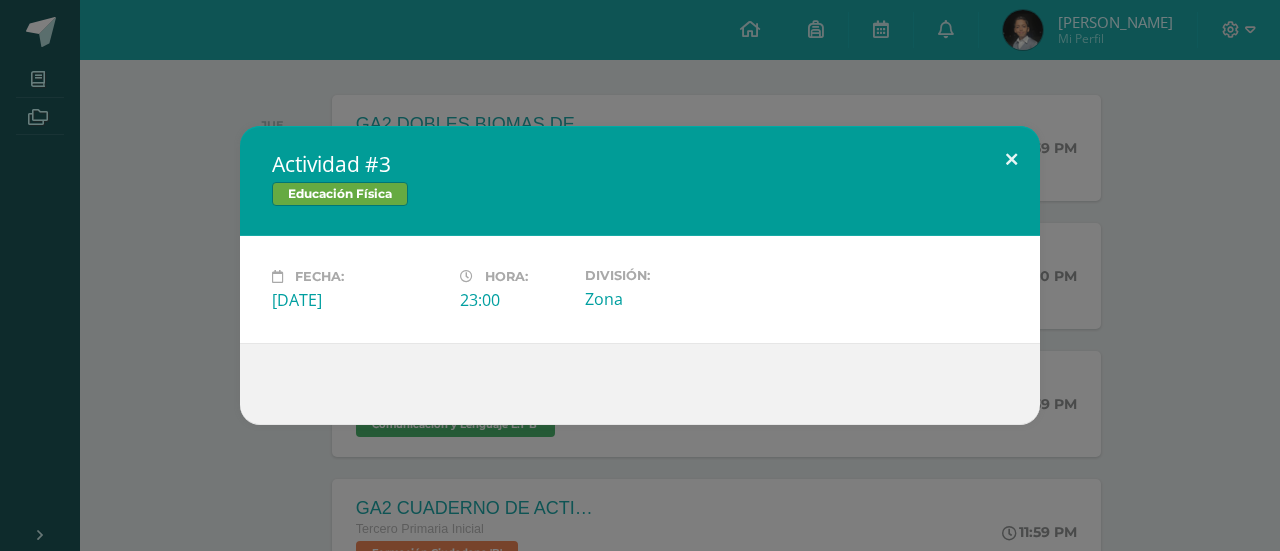 click at bounding box center (1011, 160) 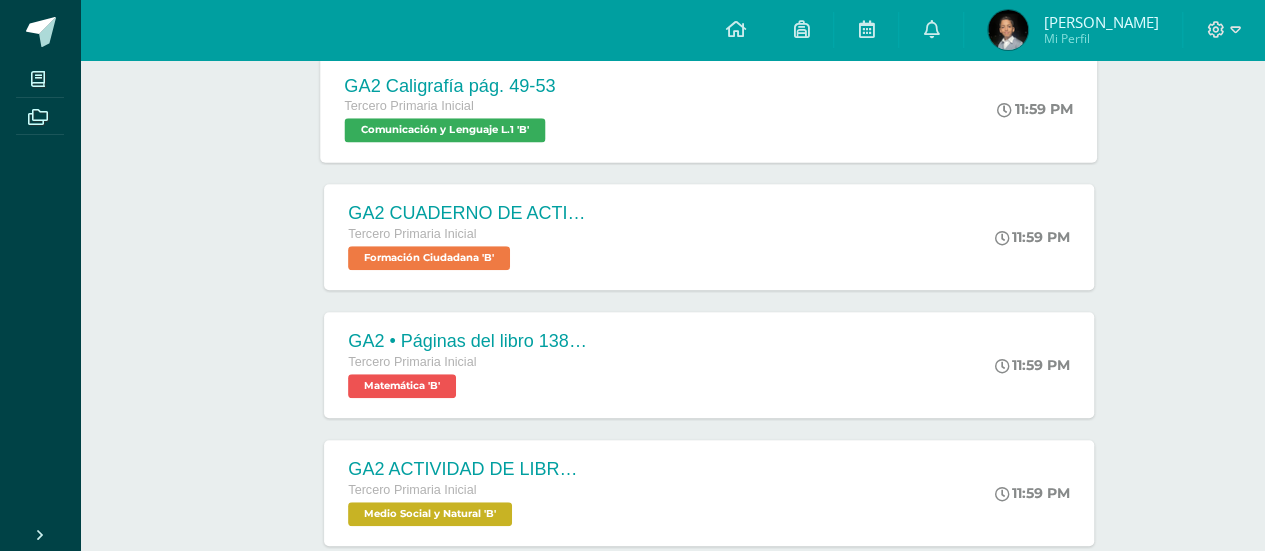 scroll, scrollTop: 300, scrollLeft: 0, axis: vertical 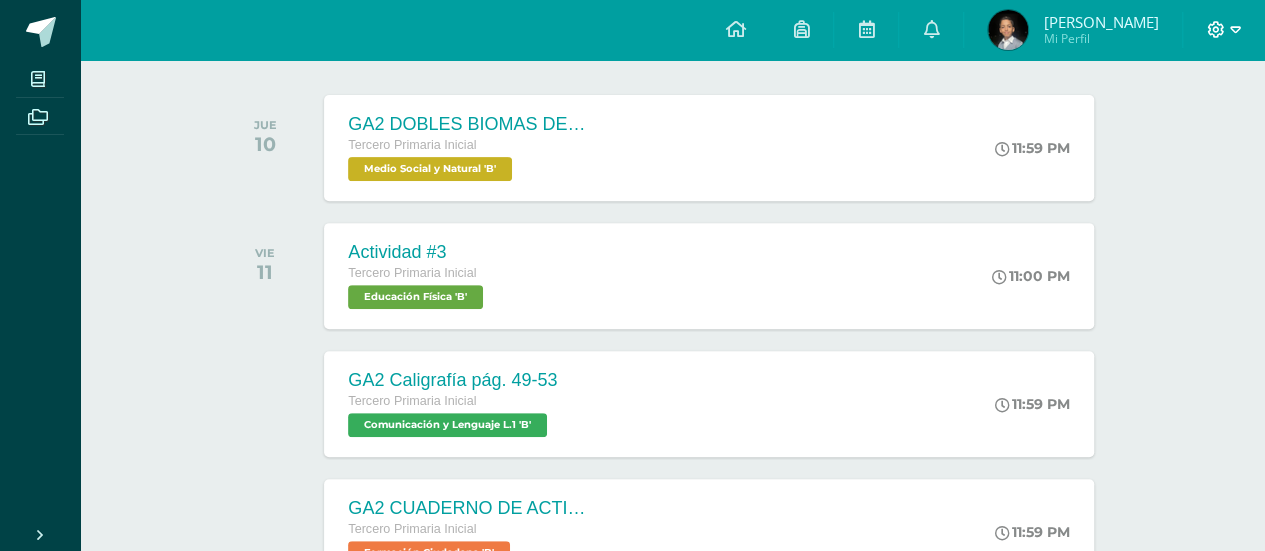 click 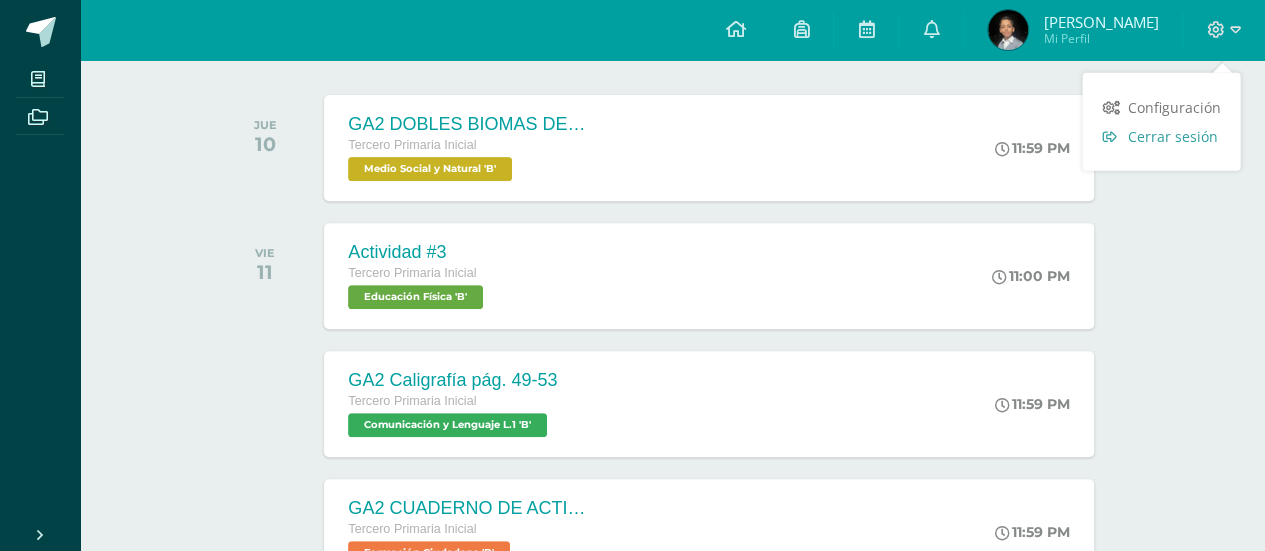 click on "Cerrar sesión" at bounding box center [1172, 136] 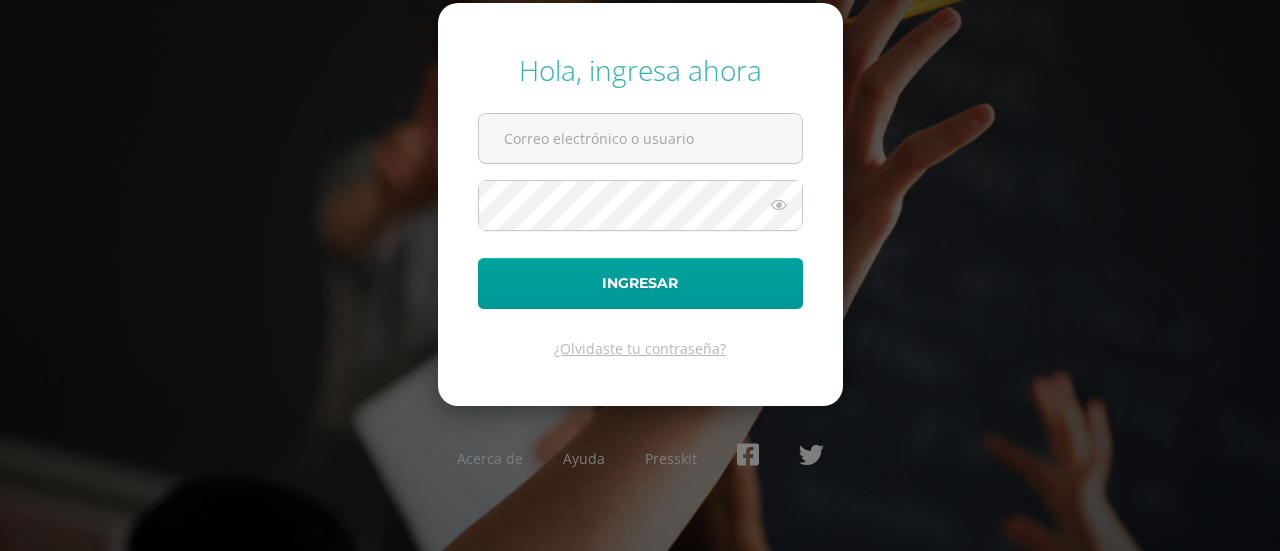 scroll, scrollTop: 0, scrollLeft: 0, axis: both 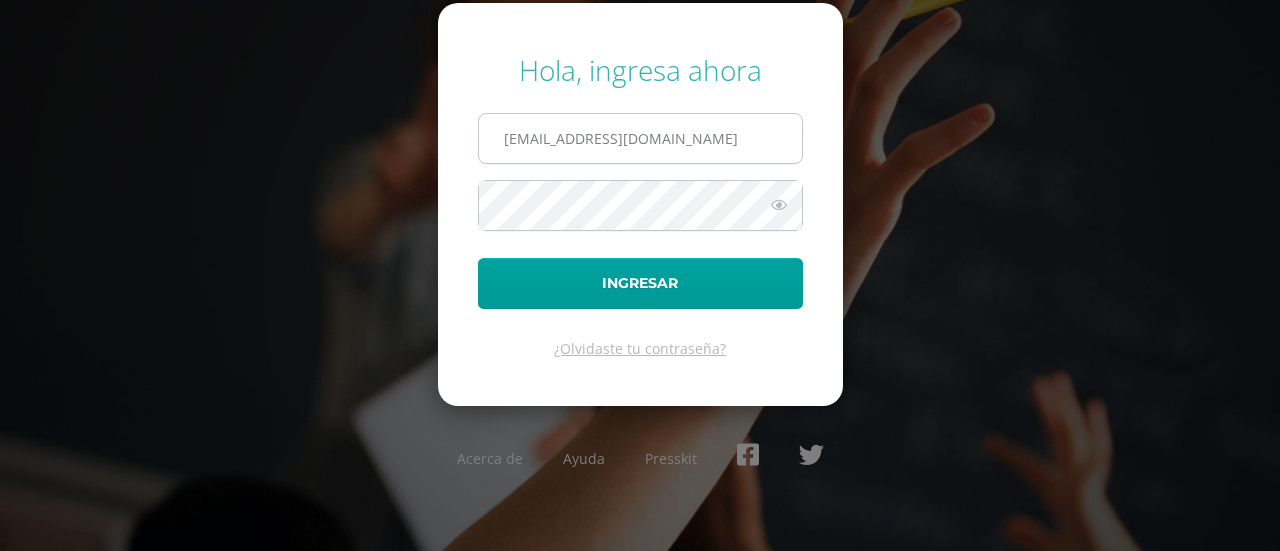 click on "[EMAIL_ADDRESS][DOMAIN_NAME]" at bounding box center (640, 138) 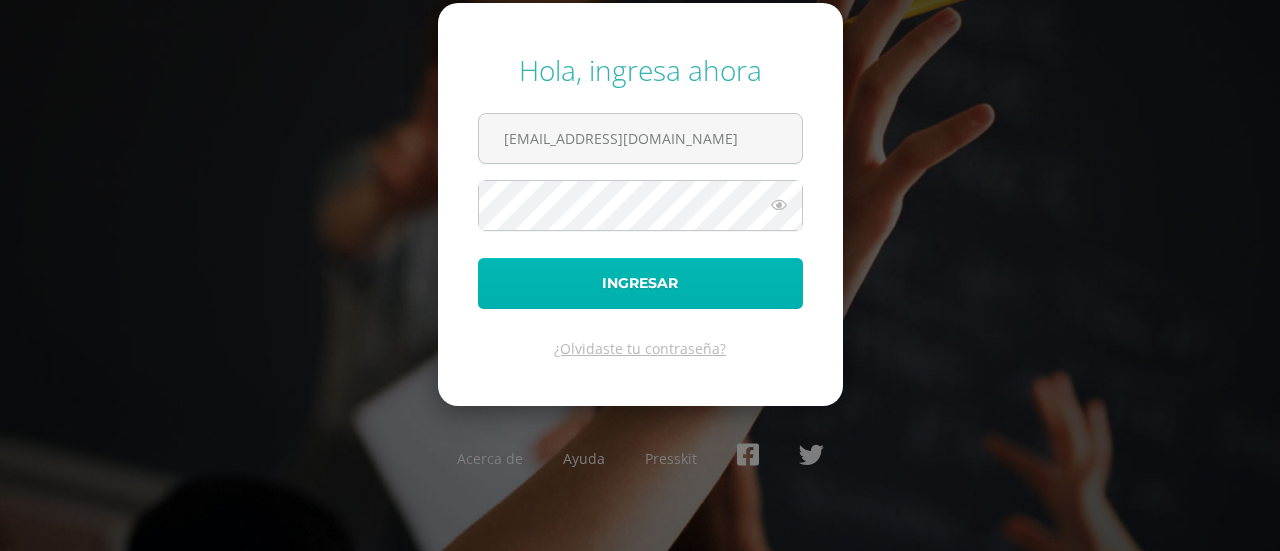 click on "Ingresar" at bounding box center (640, 283) 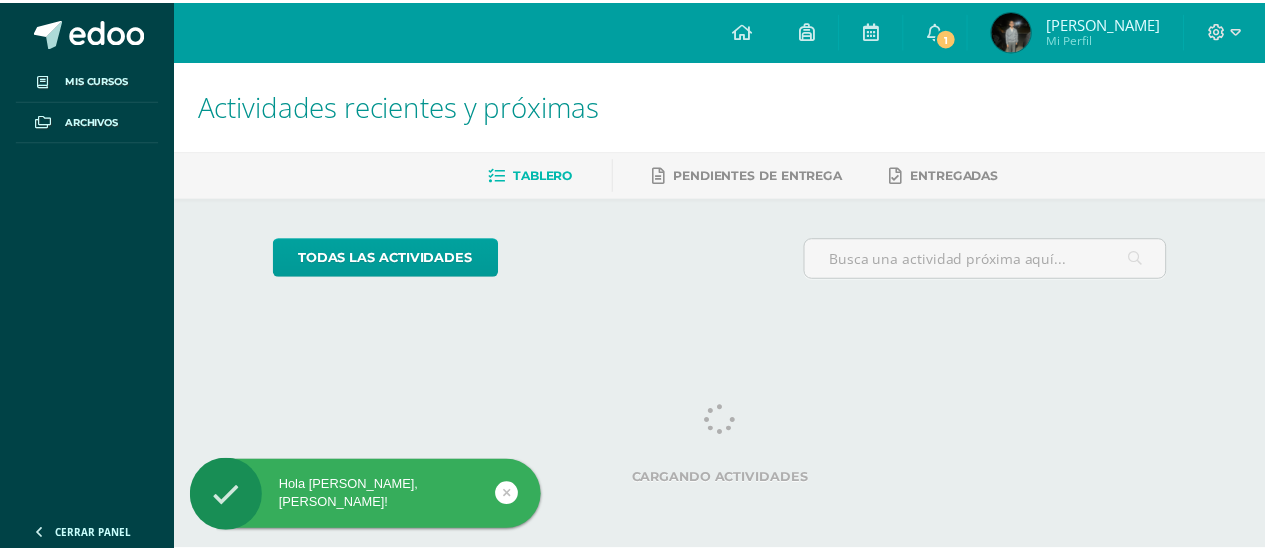 scroll, scrollTop: 0, scrollLeft: 0, axis: both 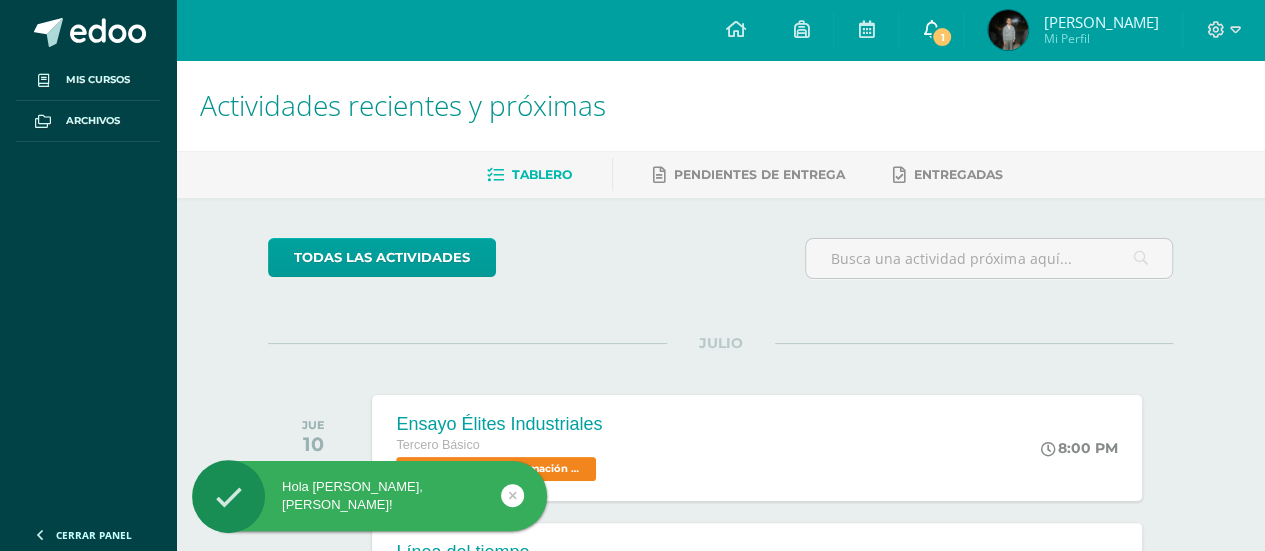 click on "1" at bounding box center (942, 37) 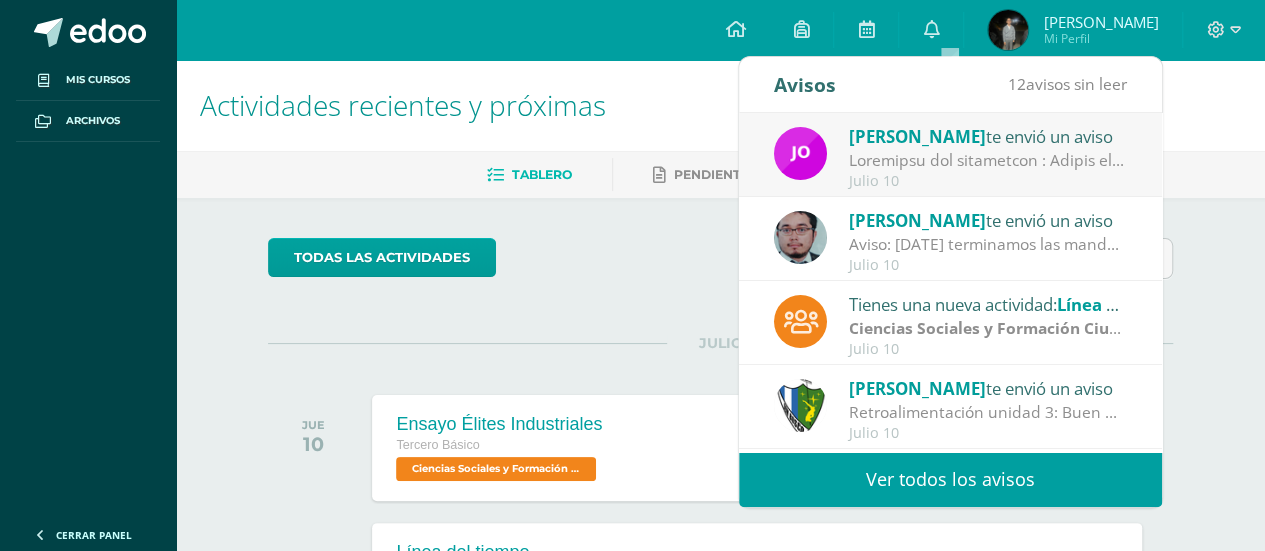 click at bounding box center [988, 160] 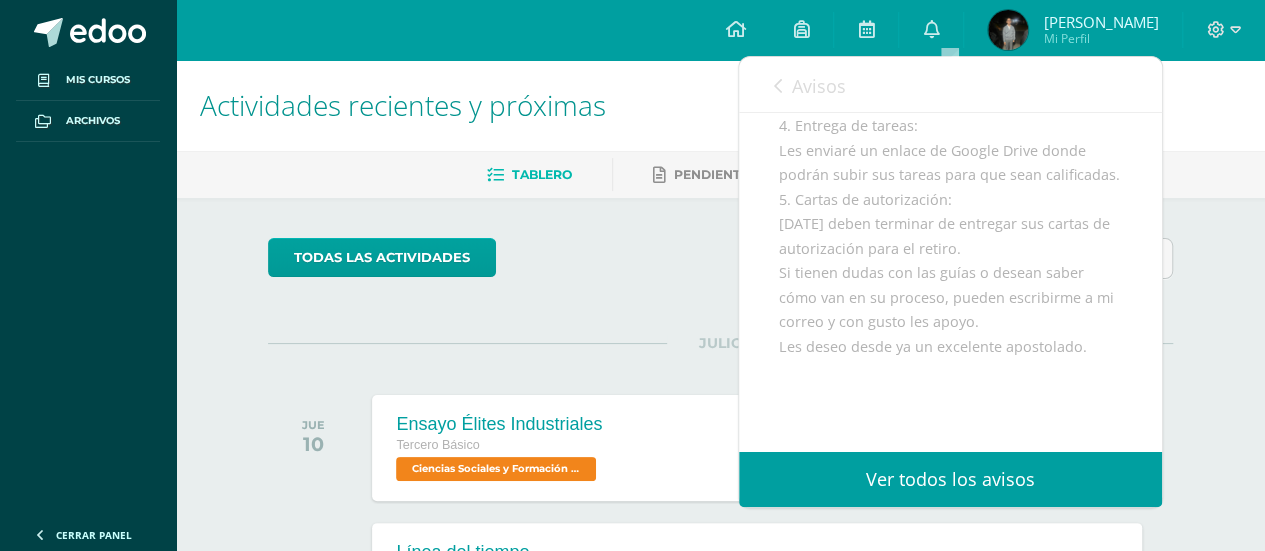 scroll, scrollTop: 700, scrollLeft: 0, axis: vertical 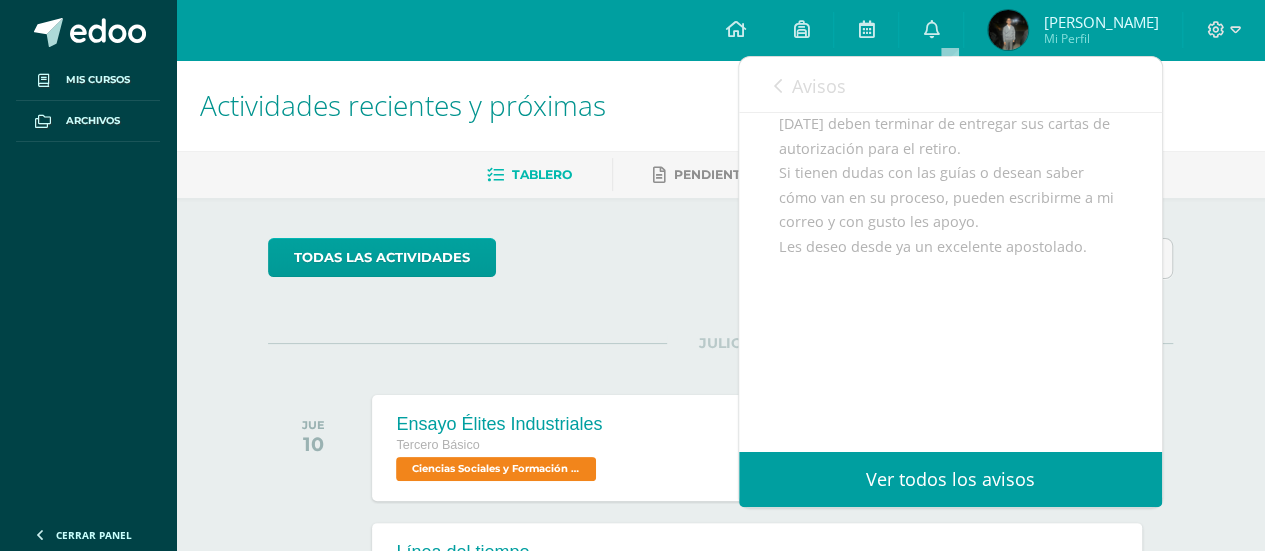click on "Avisos" at bounding box center [810, 85] 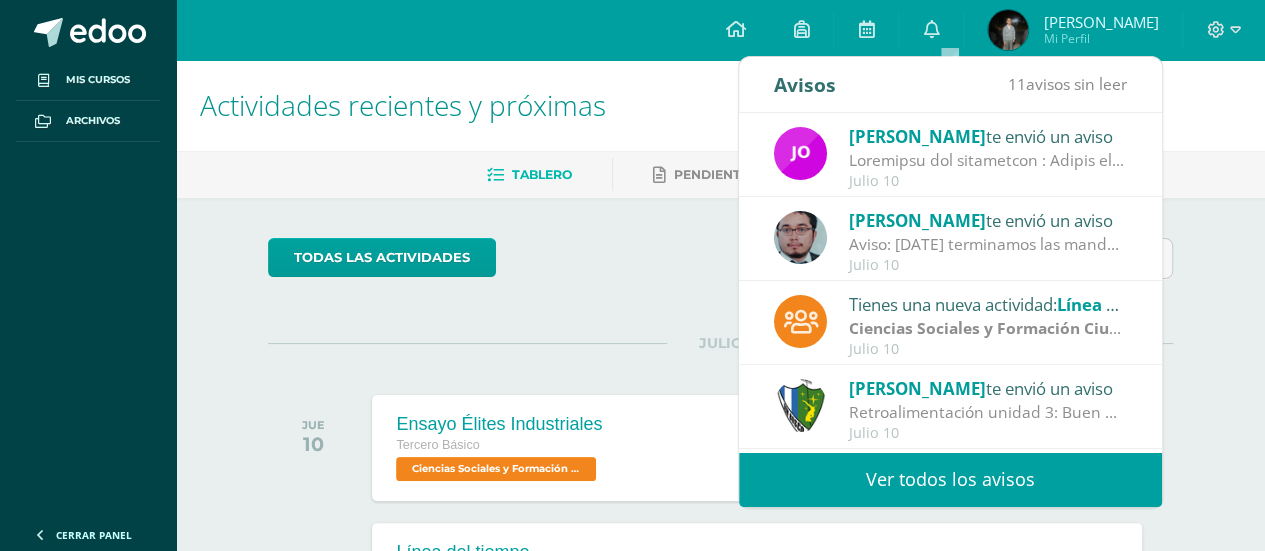 scroll, scrollTop: 100, scrollLeft: 0, axis: vertical 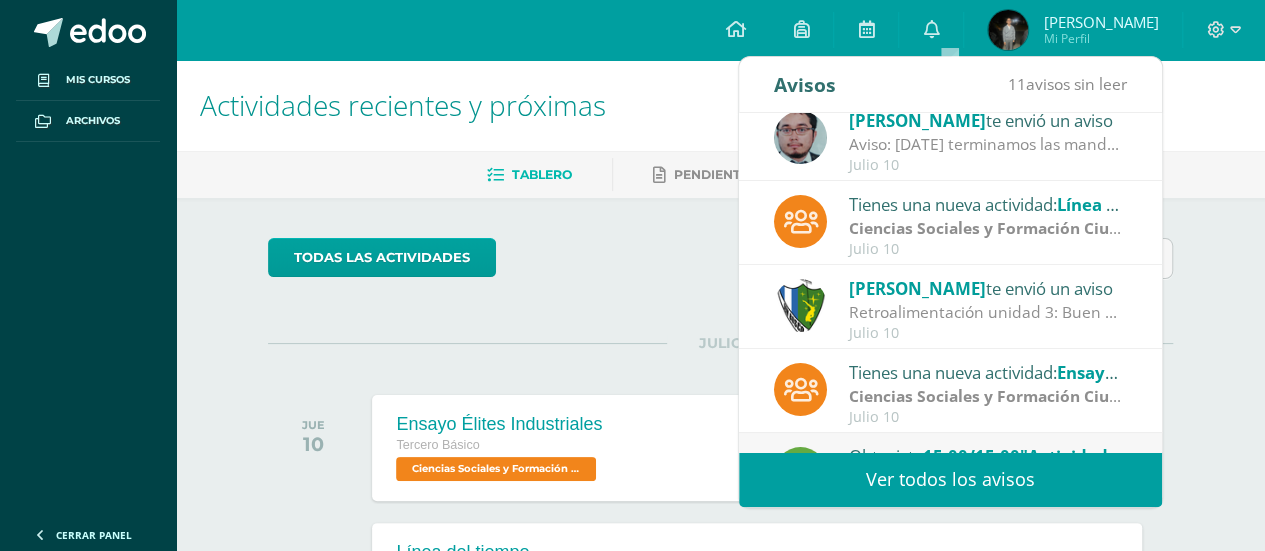 click on "[PERSON_NAME]" at bounding box center (917, 288) 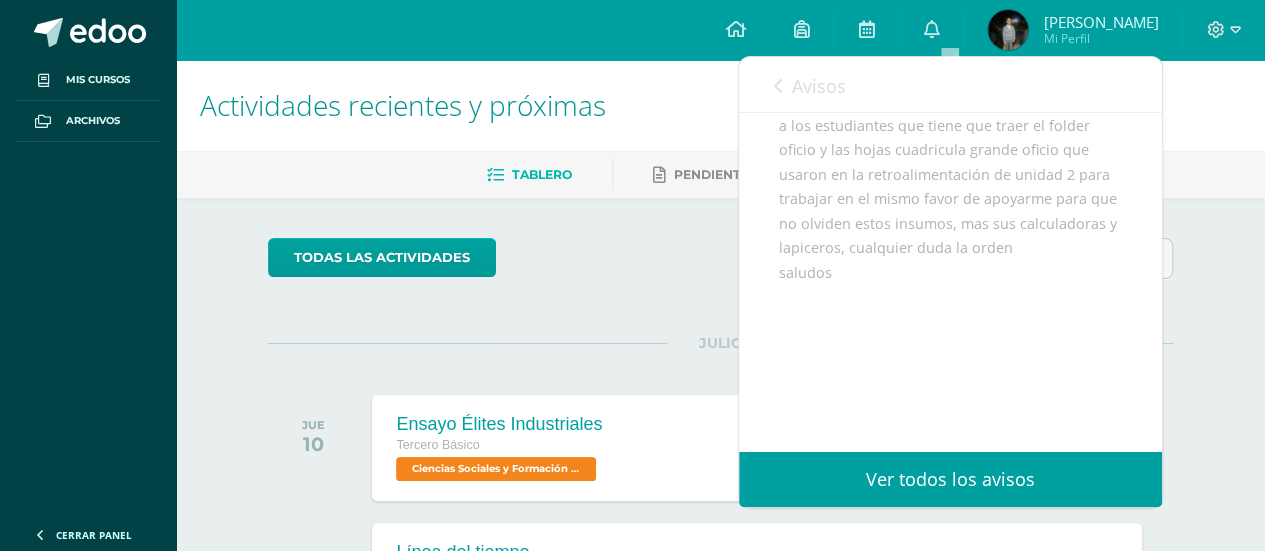 scroll, scrollTop: 304, scrollLeft: 0, axis: vertical 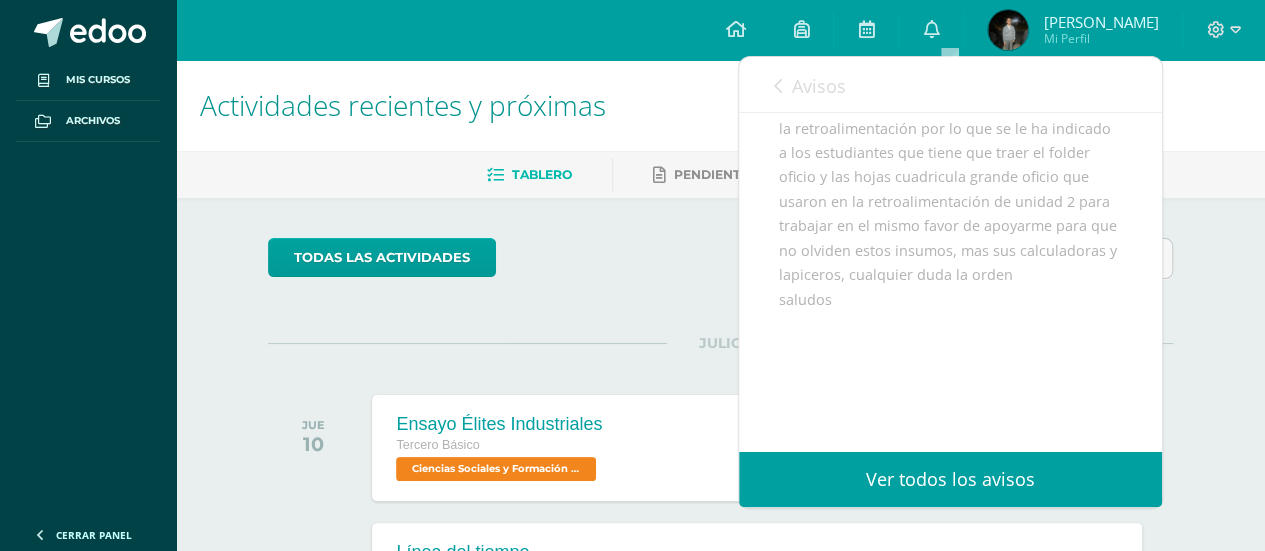 click on "Avisos 11  avisos sin leer
Avisos" at bounding box center (950, 85) 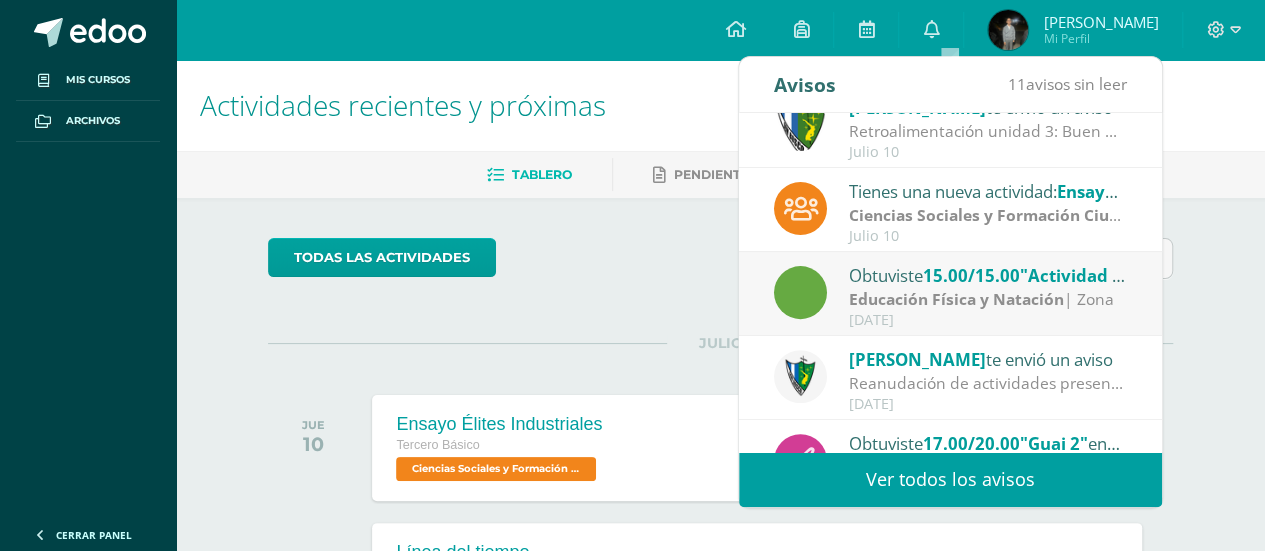 scroll, scrollTop: 332, scrollLeft: 0, axis: vertical 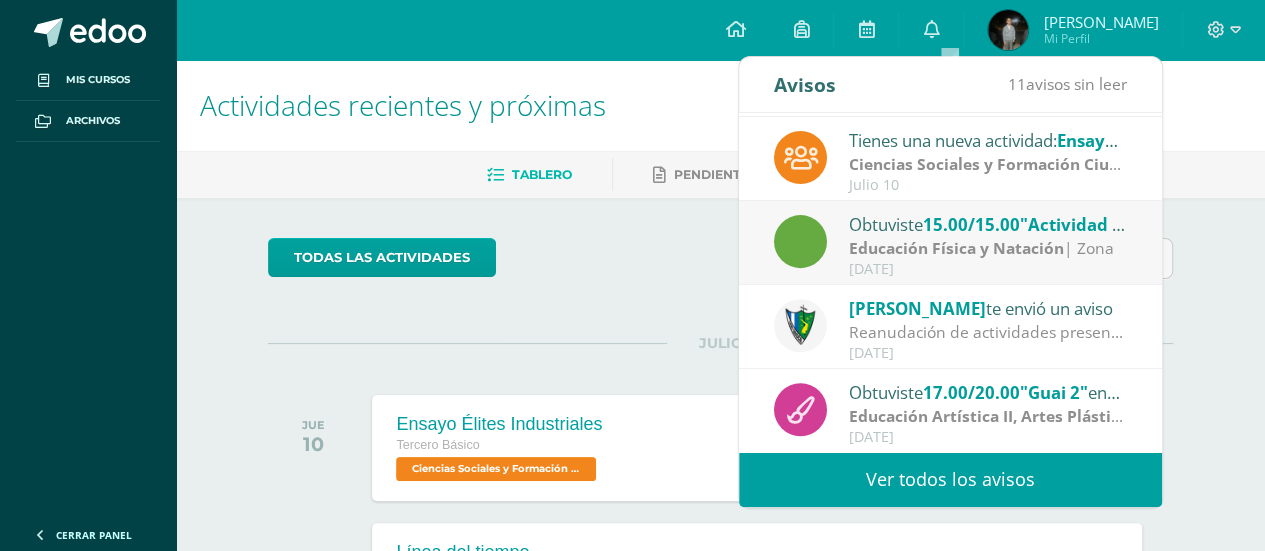 click on "Ver todos los avisos" at bounding box center (950, 479) 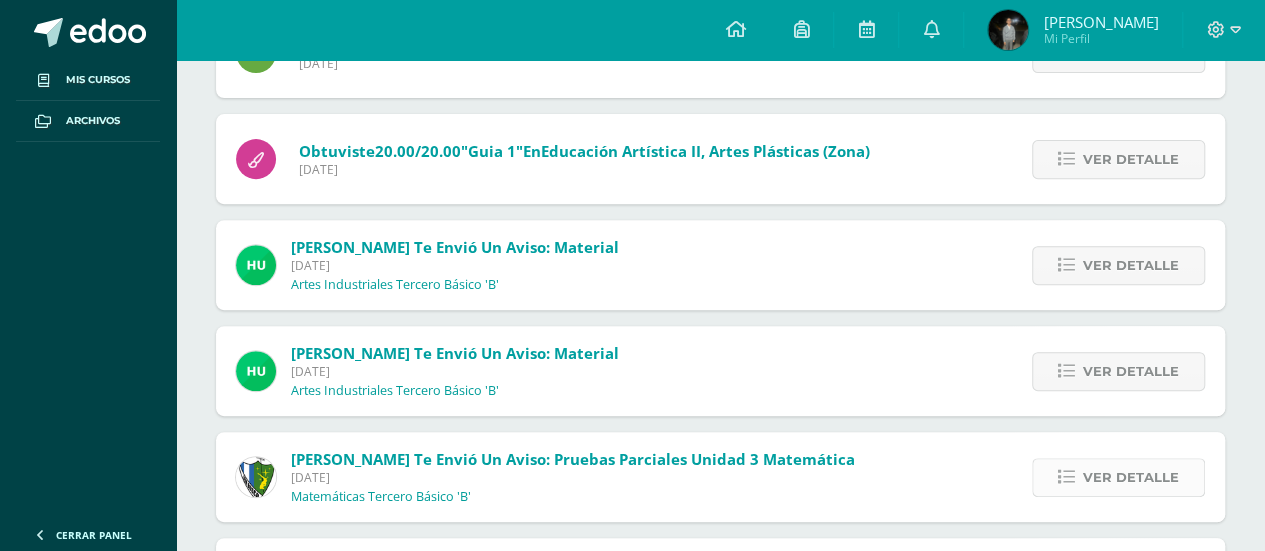 scroll, scrollTop: 400, scrollLeft: 0, axis: vertical 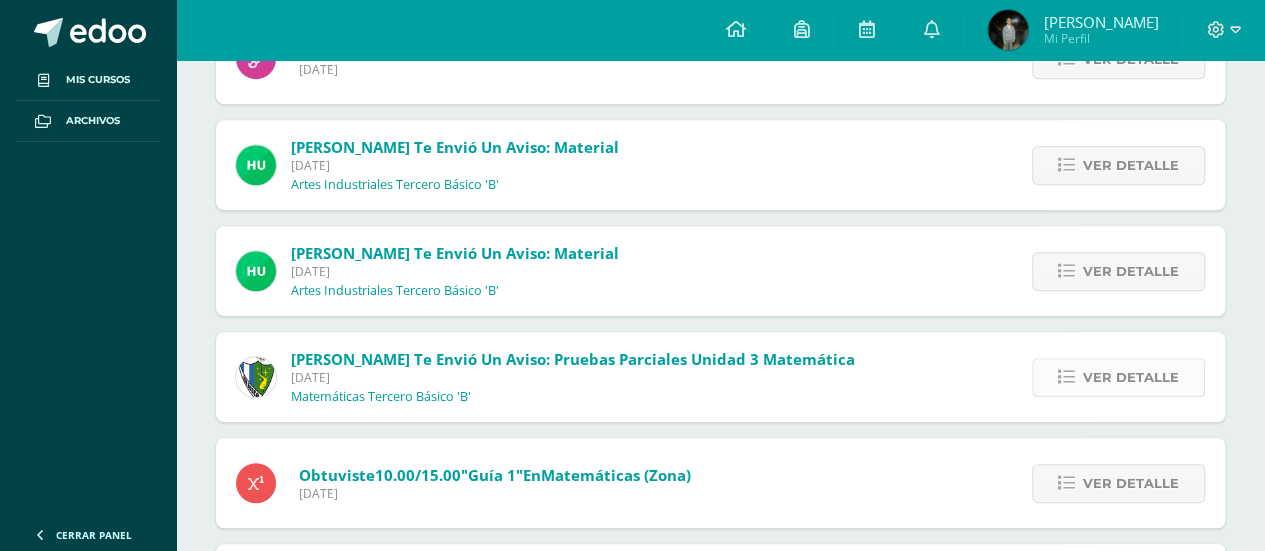 click on "Ver detalle" at bounding box center [1131, 377] 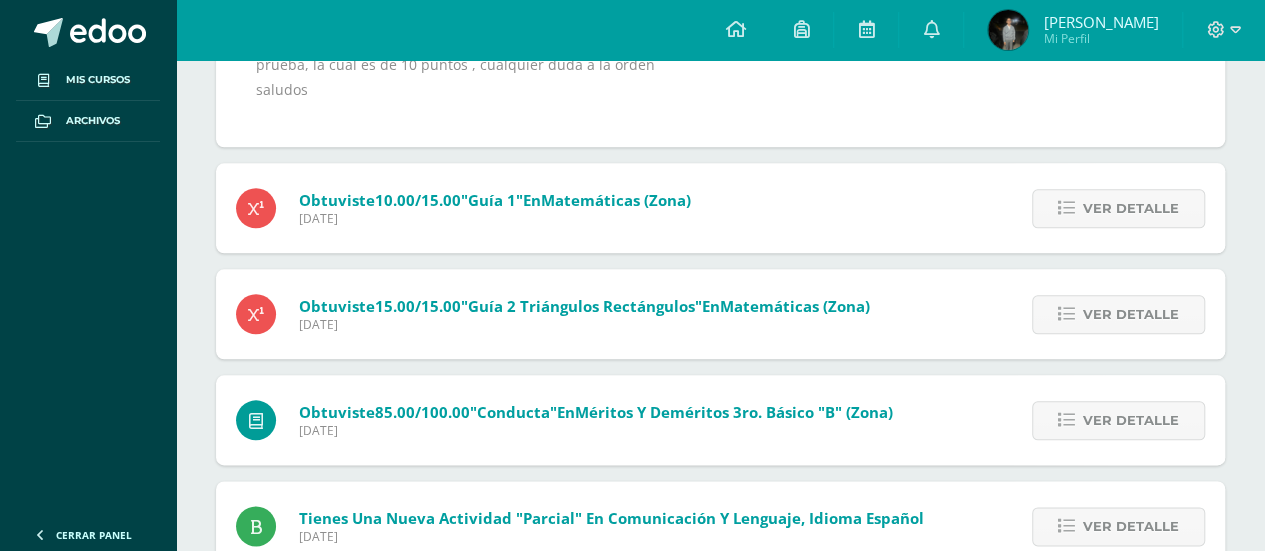 scroll, scrollTop: 1000, scrollLeft: 0, axis: vertical 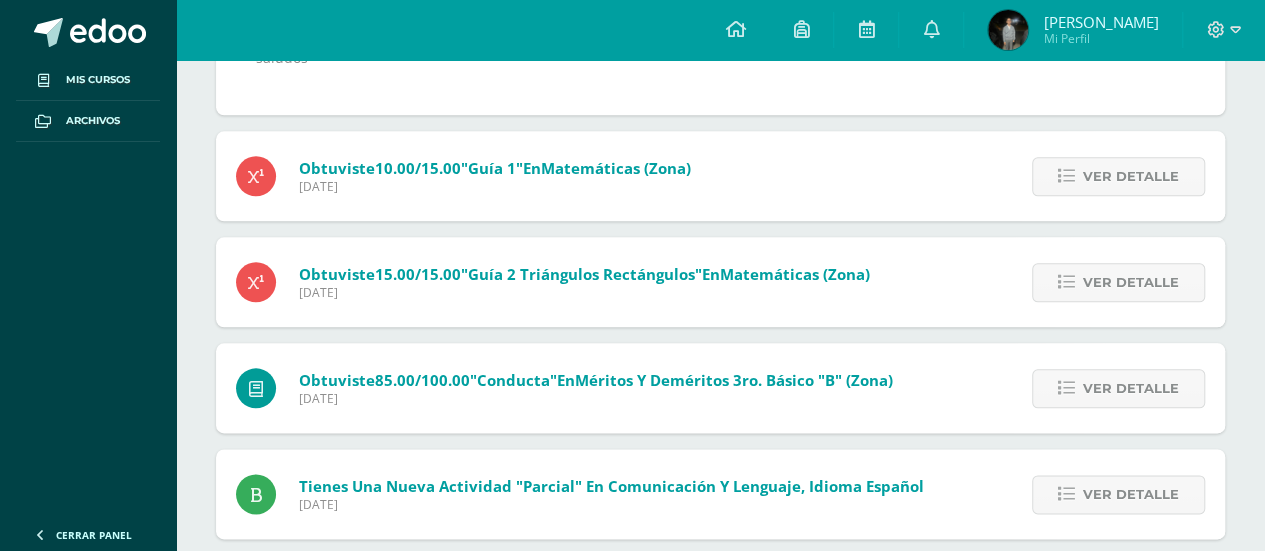 click on "Ver detalle" at bounding box center [1131, 388] 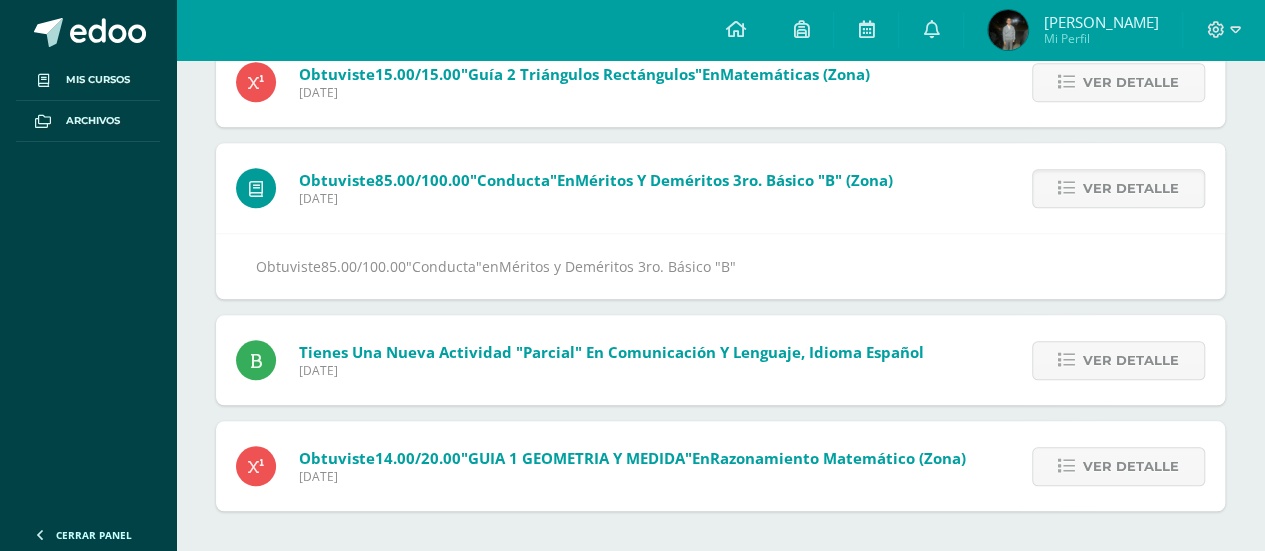 scroll, scrollTop: 764, scrollLeft: 0, axis: vertical 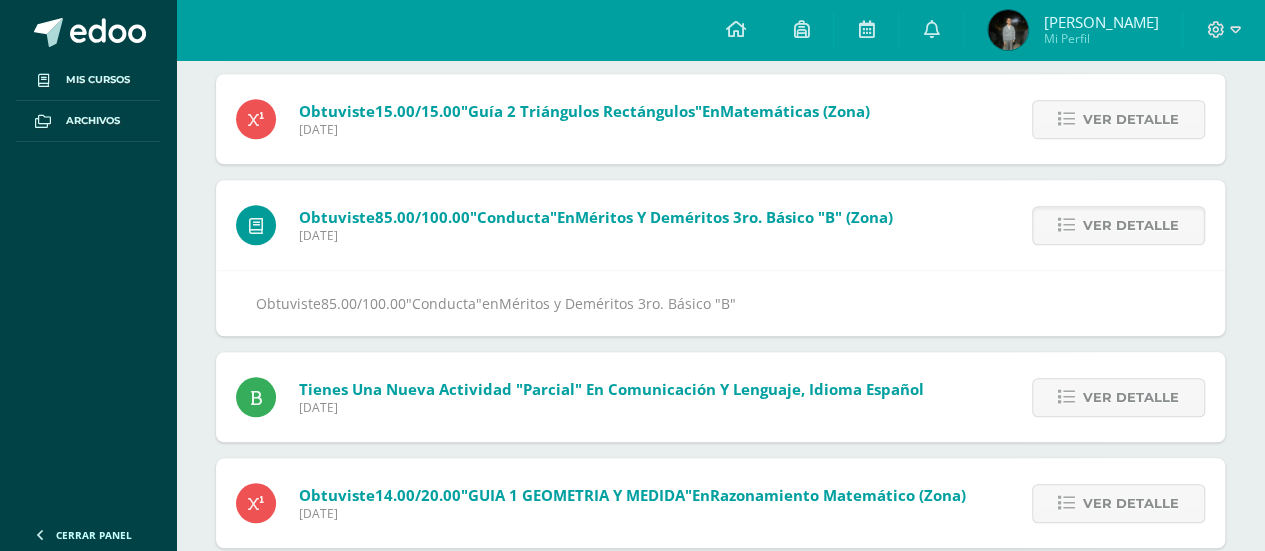 click on "Ver detalle" at bounding box center [1131, 397] 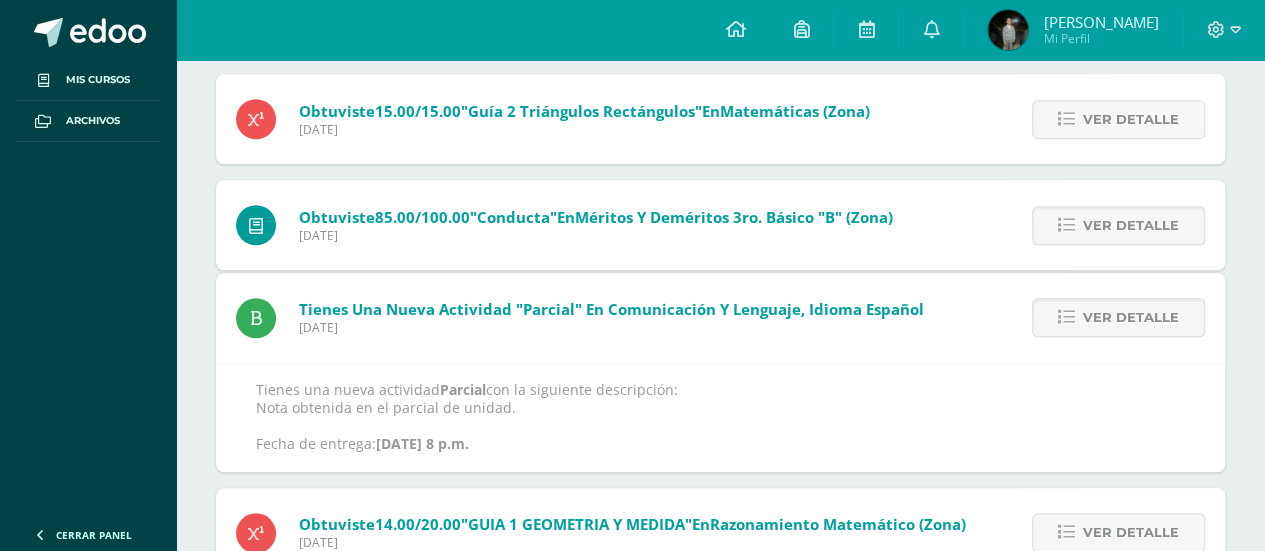 scroll, scrollTop: 756, scrollLeft: 0, axis: vertical 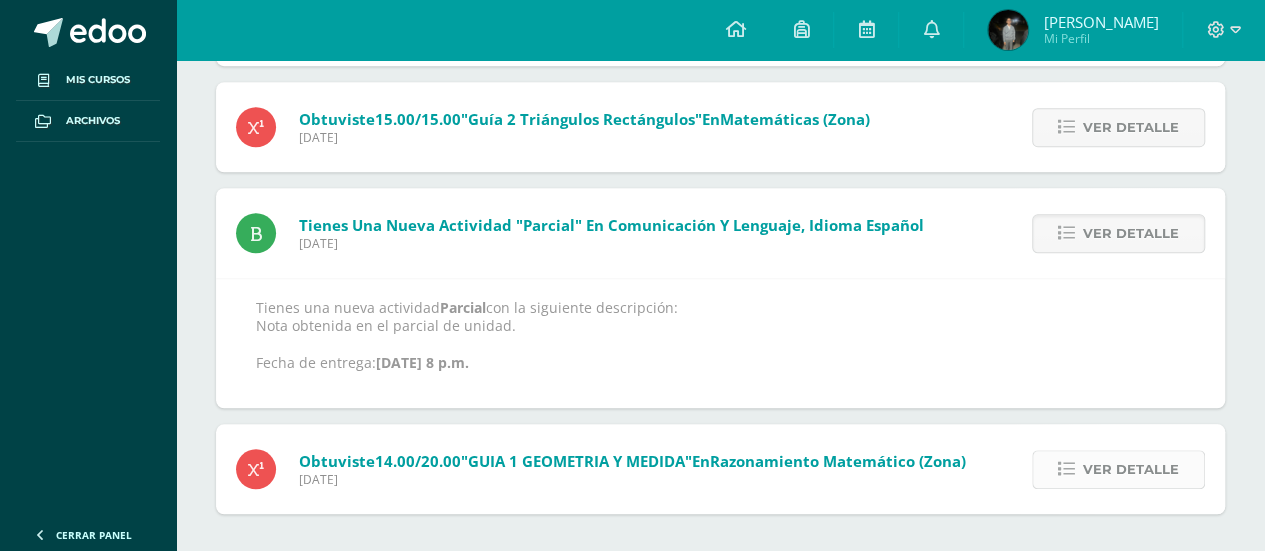 click on "Ver detalle" at bounding box center [1131, 469] 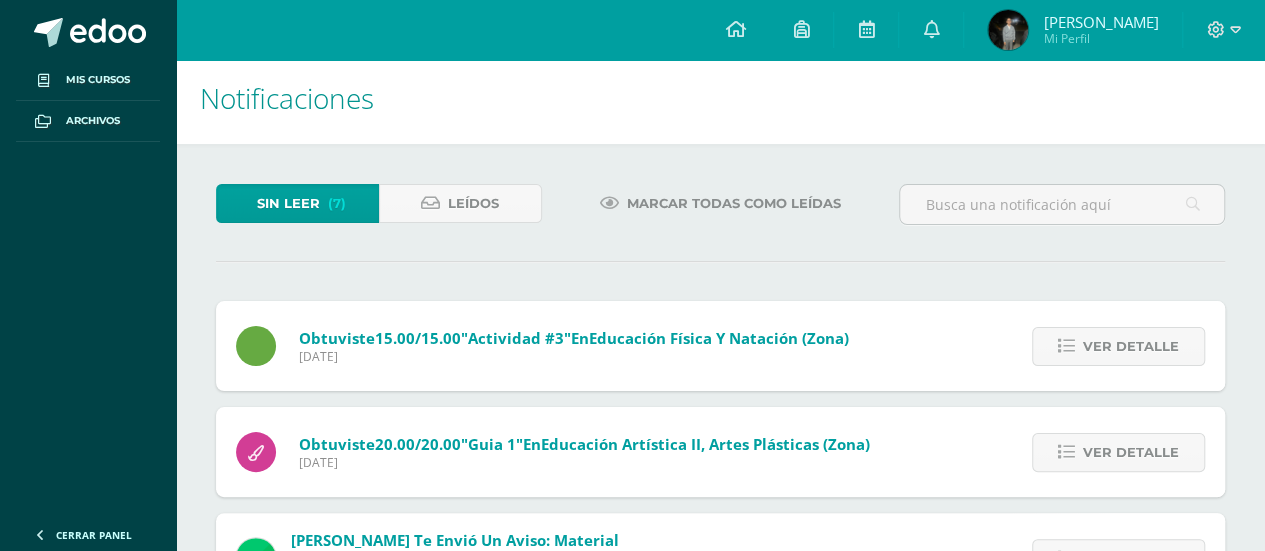 scroll, scrollTop: 0, scrollLeft: 0, axis: both 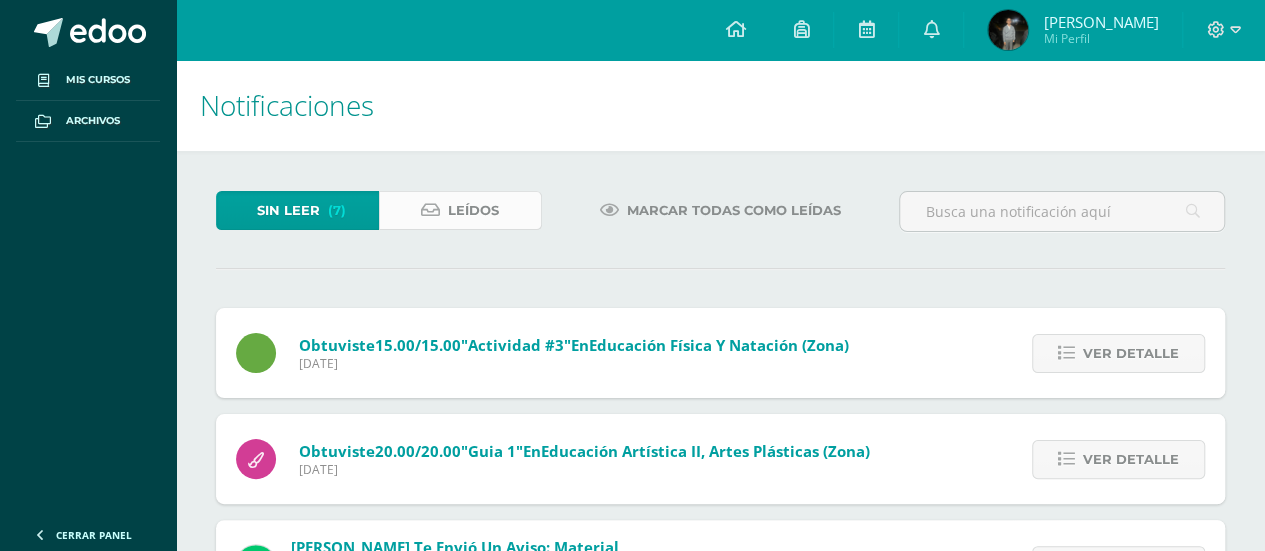 click on "Leídos" at bounding box center [473, 210] 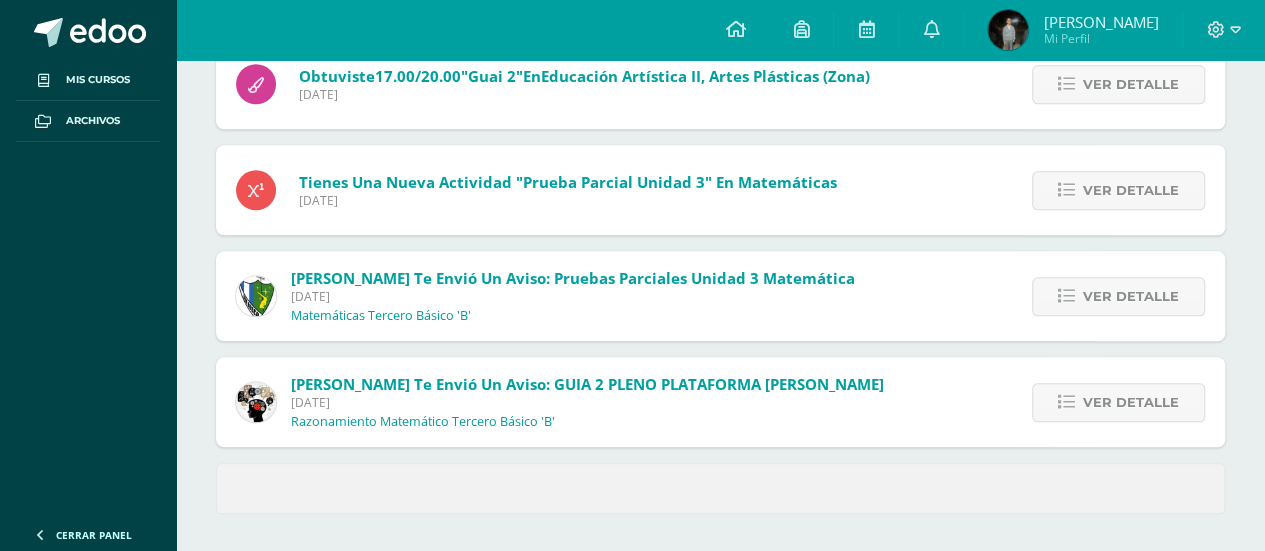scroll, scrollTop: 906, scrollLeft: 0, axis: vertical 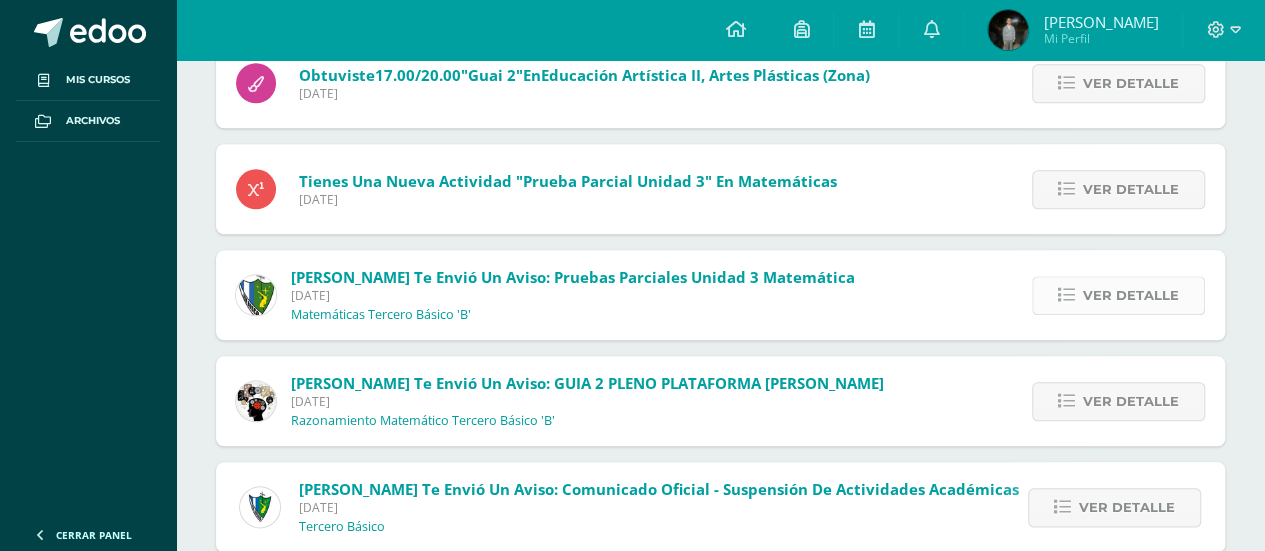 click on "Ver detalle" at bounding box center [1131, 295] 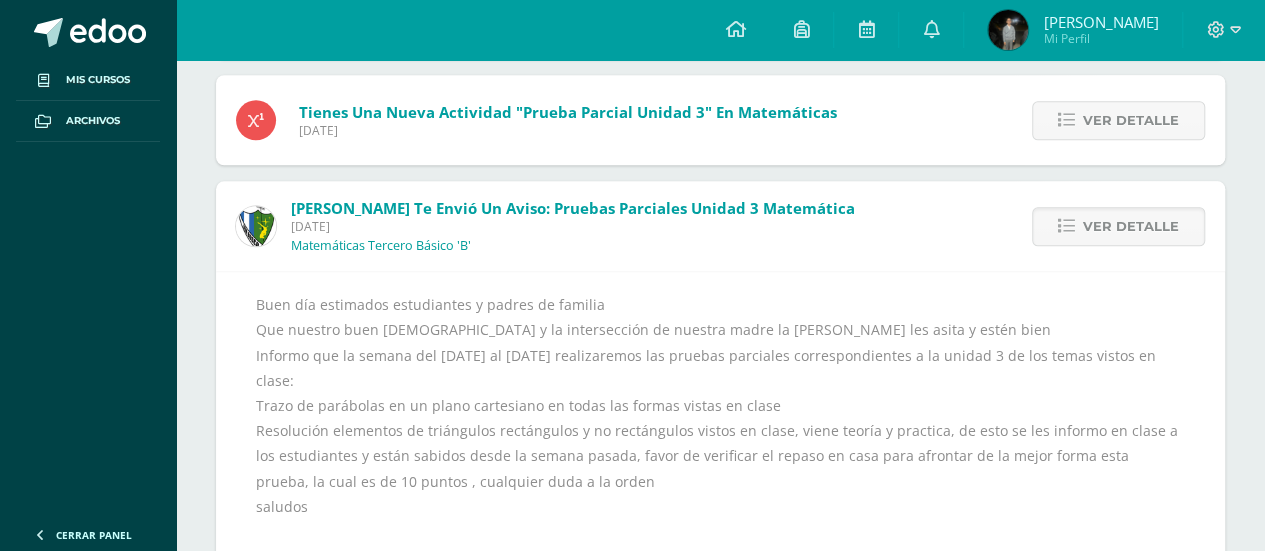 scroll, scrollTop: 1006, scrollLeft: 0, axis: vertical 